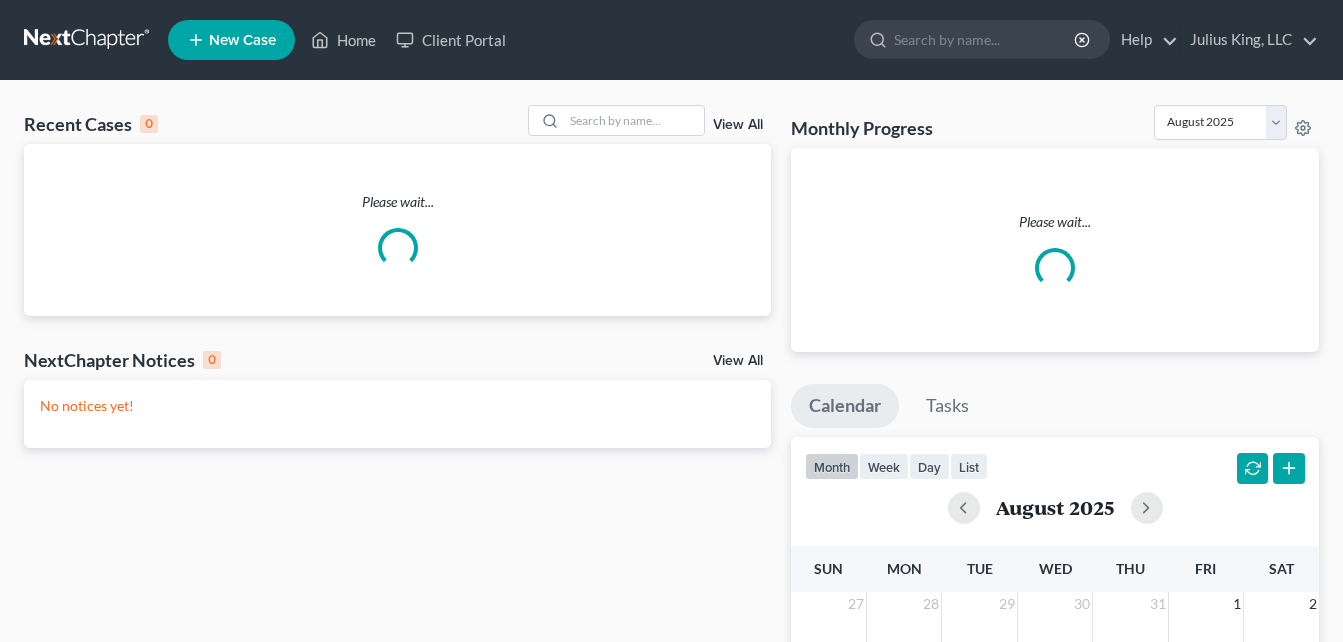 scroll, scrollTop: 480, scrollLeft: 0, axis: vertical 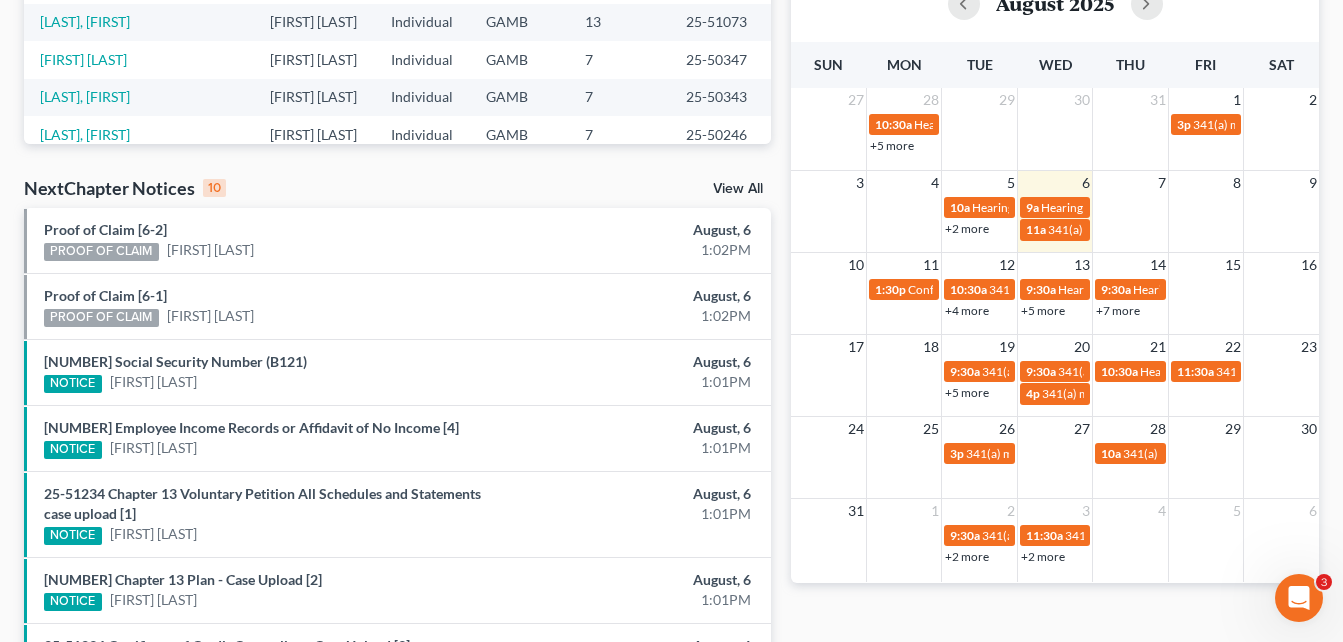 click on "Recent Cases 15         View All
Name
unfold_more
expand_more
expand_less
Attorney
unfold_more
expand_more
expand_less
Type
unfold_more
expand_more
expand_less
District
unfold_more
expand_more
expand_less
Chapter
unfold_more
expand_more
expand_less
Case No
unfold_more
expand_more
expand_less
Prefix
unfold_more
expand_more
expand_less
[LAST], [FIRST] [MIDDLE] [LAST] Individual GAMB 13 25-51234 [LAST], [FIRST] Individual GASB 13 25-30100 [LAST], [FIRST] [MIDDLE] [LAST] Individual GAMB 7 [LAST], [FIRST] & [LAST], [FIRST] Individual GAMB 13 25-50825 [LAST], [FIRST] Individual GASB 7 25-10458 [LAST], [FIRST] Individual GAMB 13 [LAST], [FIRST] Individual GAMB 13 [LAST], [FIRST] Individual GAMB 7 [LAST], [FIRST] Individual GAMB 13 25-51073 [LAST], [FIRST] Individual GAMB 7 25-50347 [LAST], GAMB" at bounding box center [671, 282] 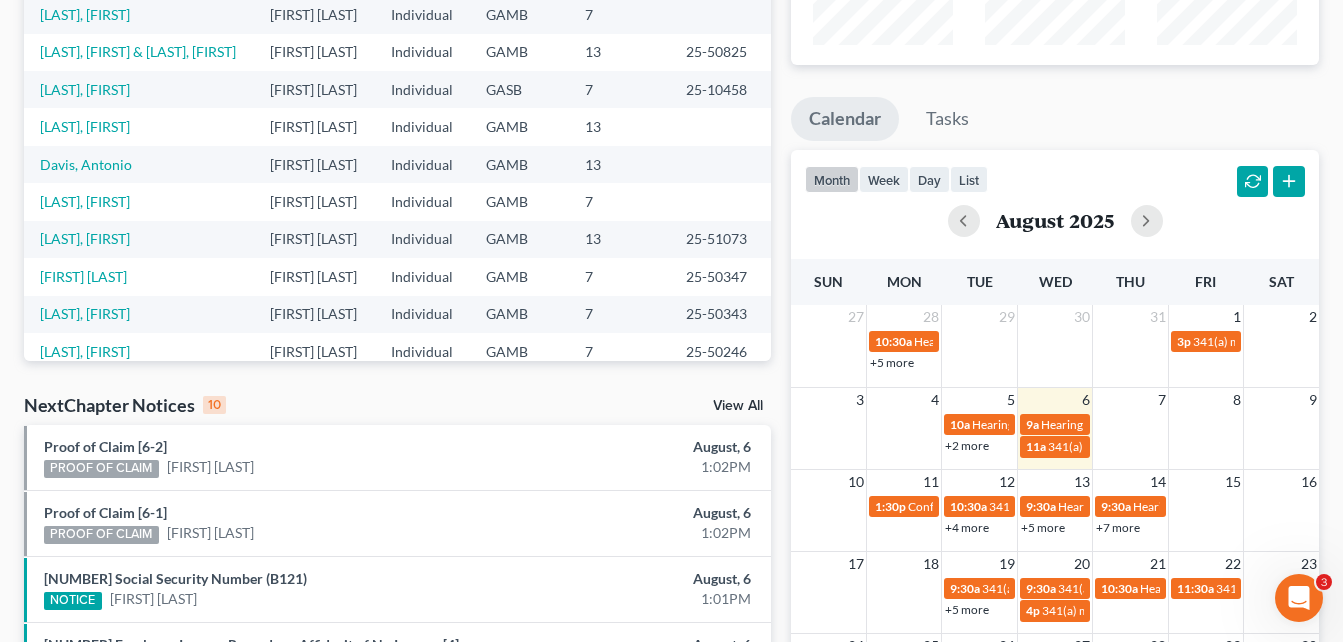 scroll, scrollTop: 0, scrollLeft: 0, axis: both 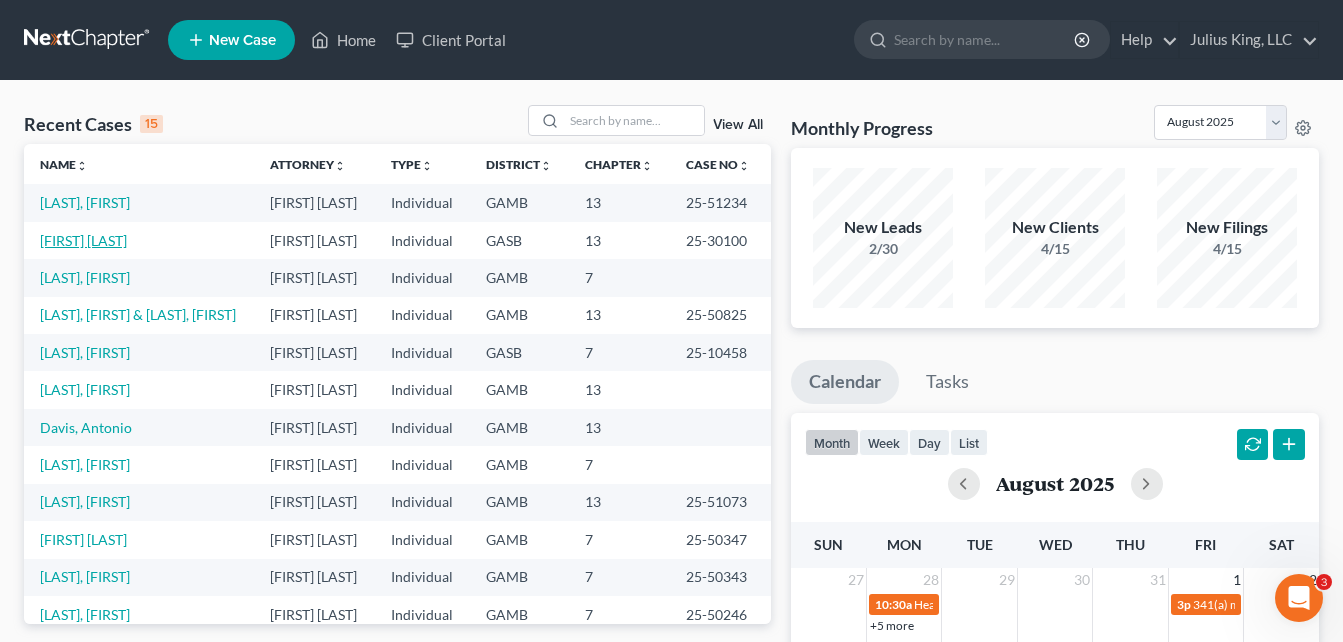 click on "[FIRST] [LAST]" at bounding box center [83, 240] 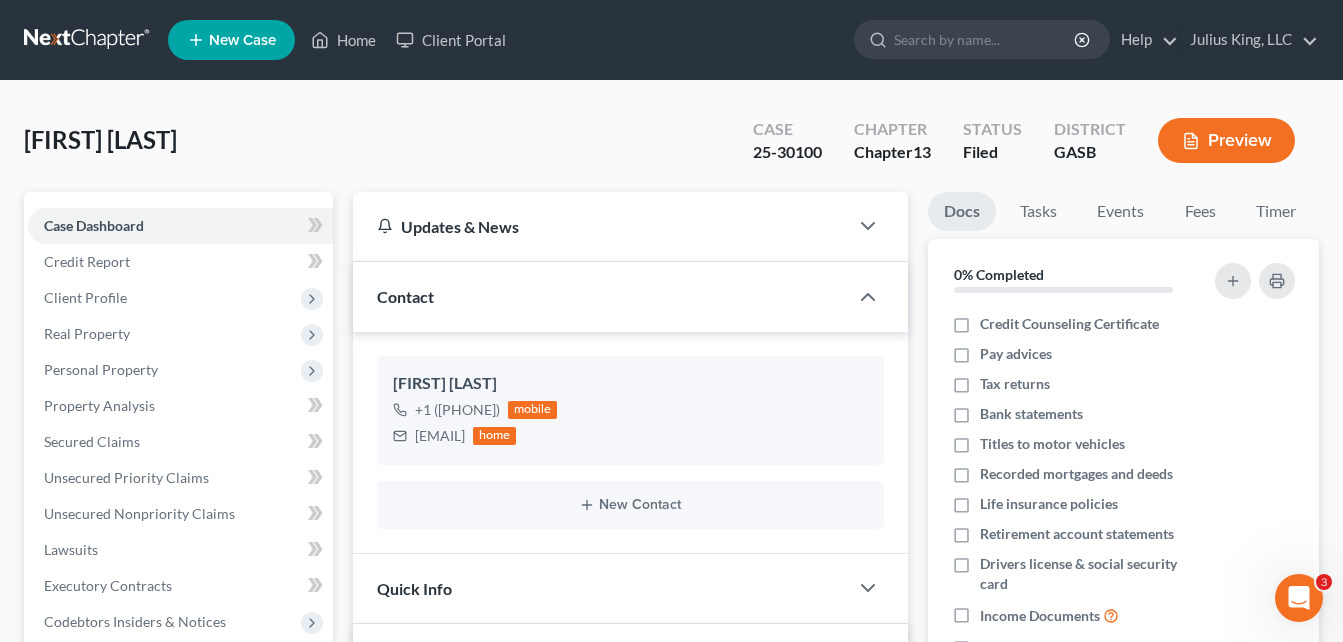 click on "[LAST], [FIRST] Upgraded Case [NUMBER] Chapter Chapter 13 Status Filed District GASB Preview Petition Navigation
Case Dashboard
Payments
Invoices
Payments
Payments
Credit Report
Home" at bounding box center [671, 674] 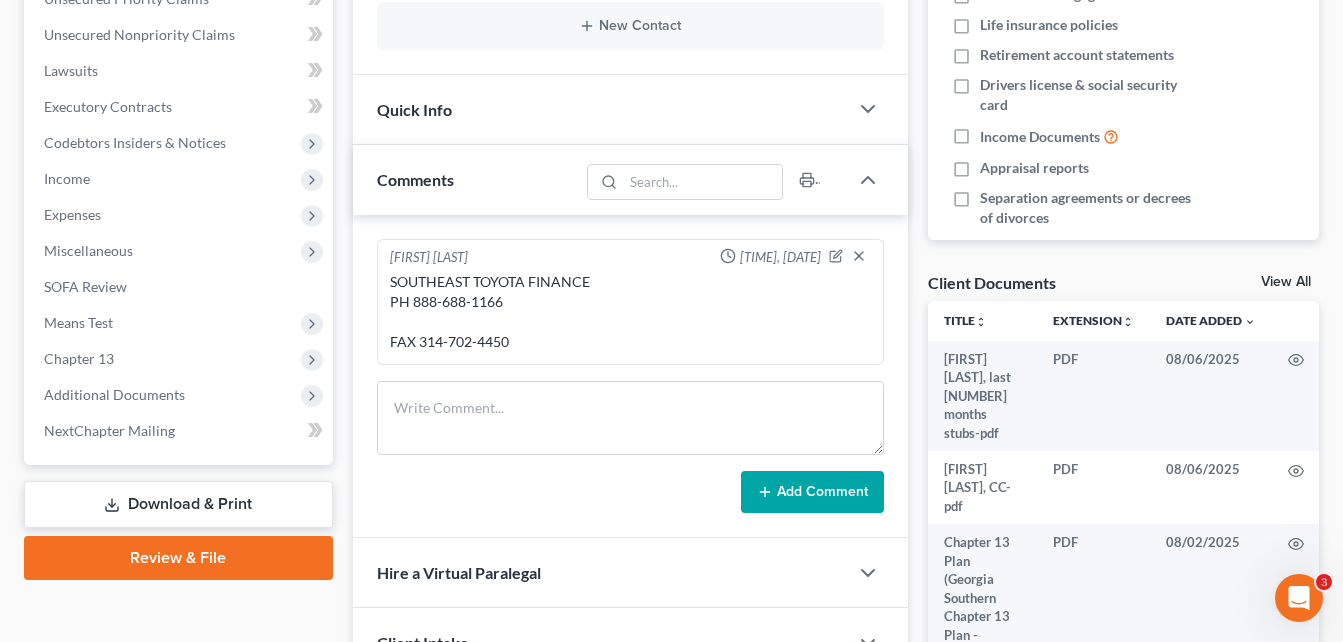 scroll, scrollTop: 480, scrollLeft: 0, axis: vertical 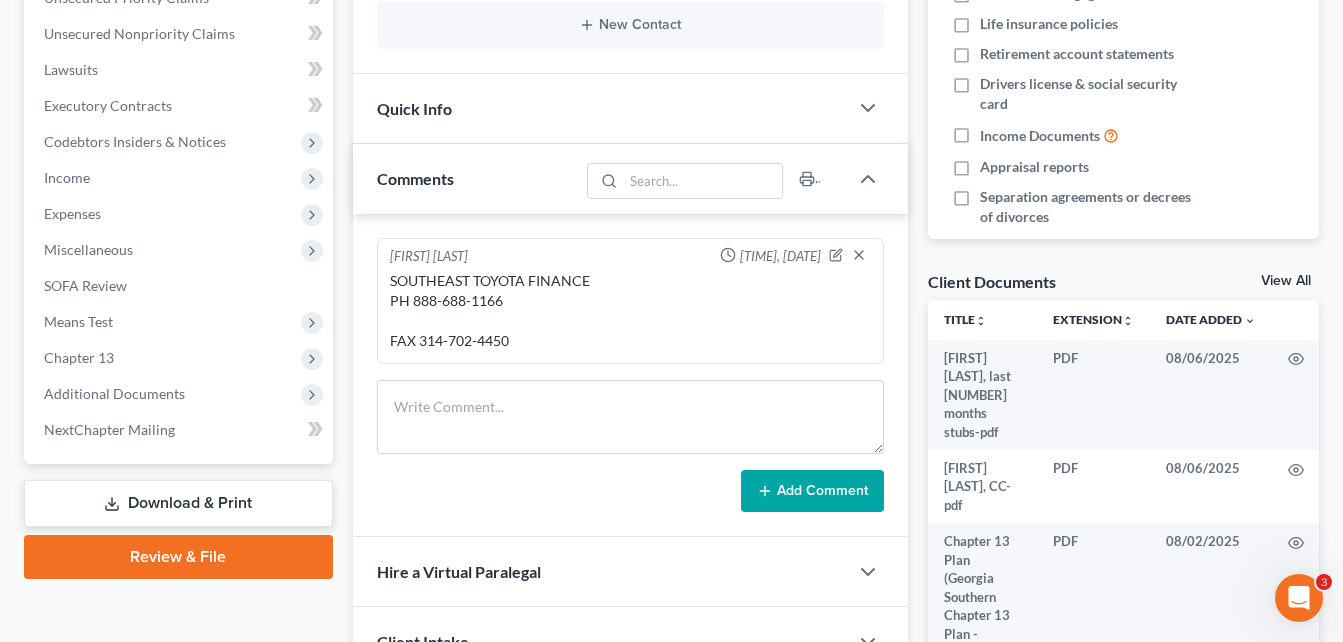 click on "Quick Info" at bounding box center (600, 108) 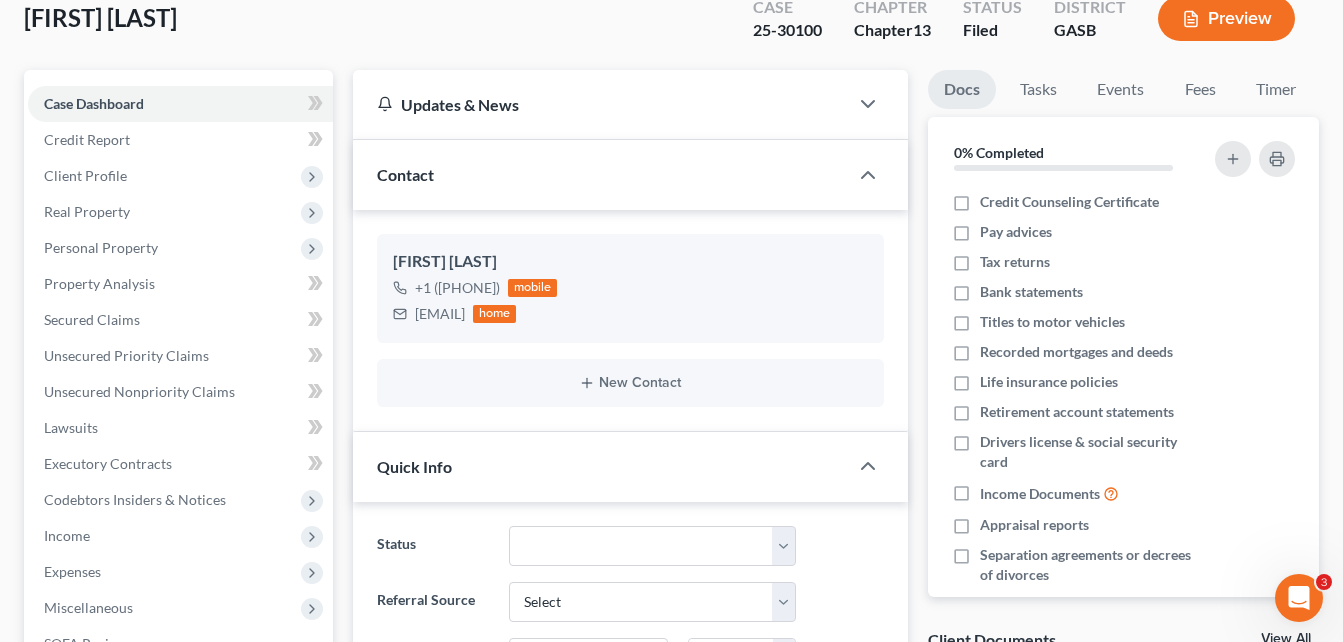 scroll, scrollTop: 0, scrollLeft: 0, axis: both 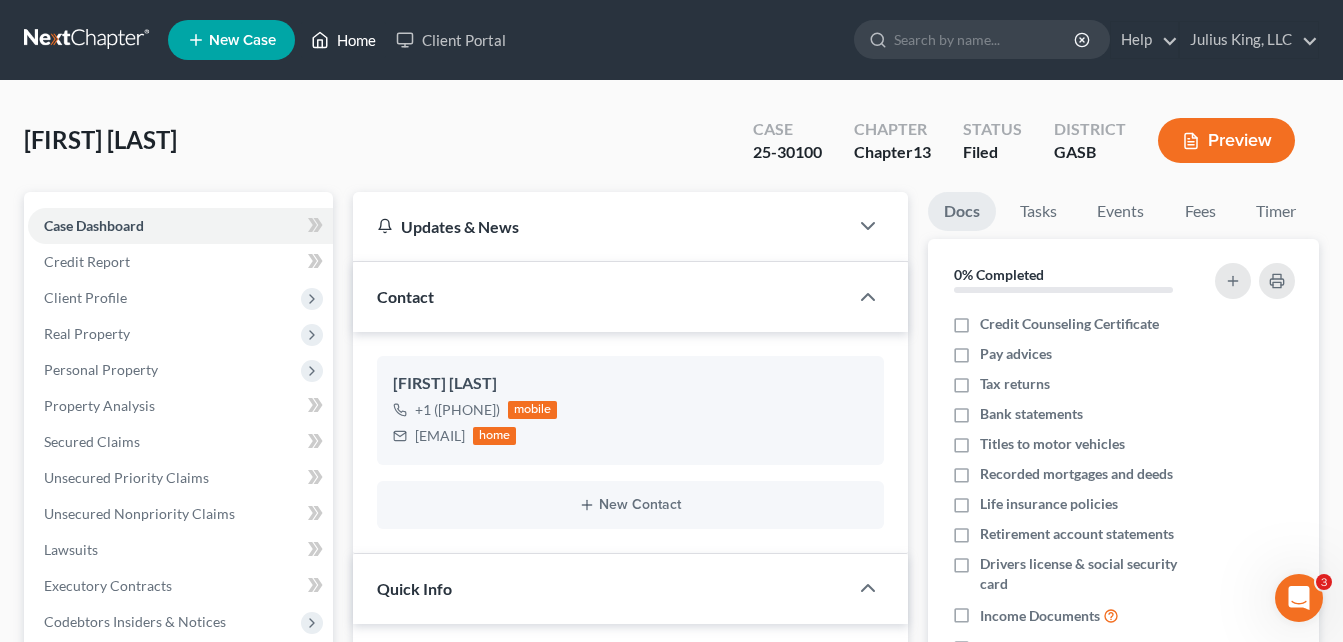 click on "Home" at bounding box center (343, 40) 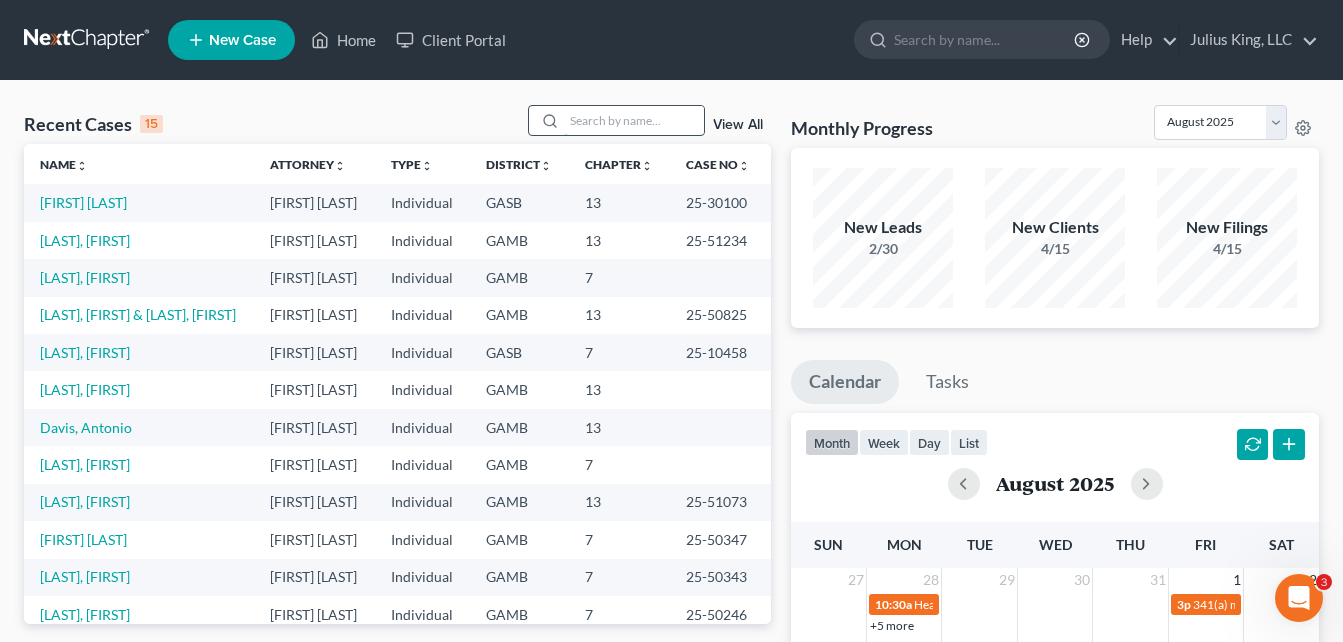 click at bounding box center [634, 120] 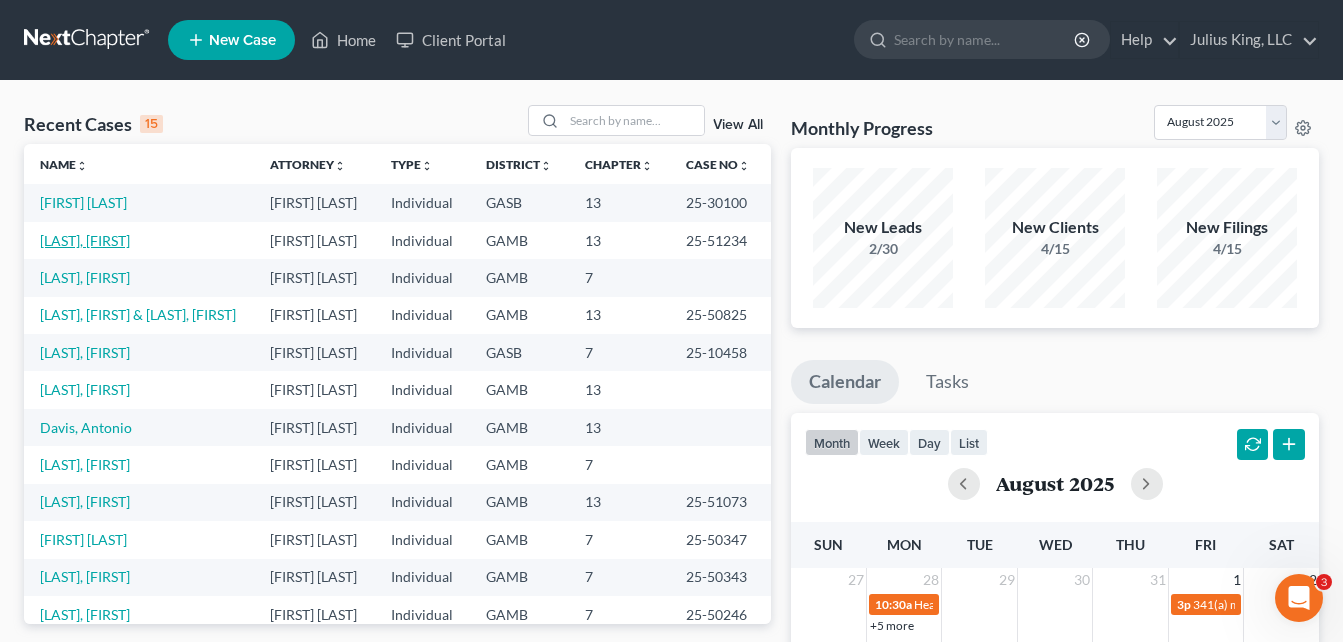 click on "[LAST], [FIRST]" at bounding box center [85, 240] 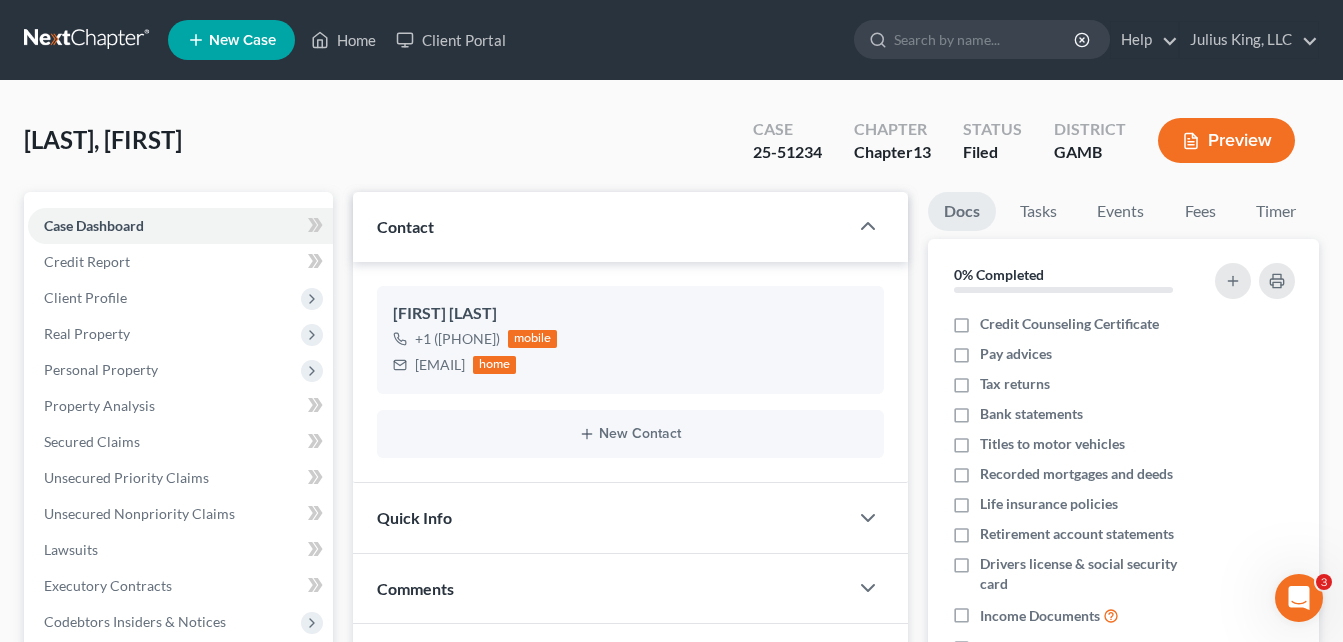 click on "[LAST], [FIRST] Upgraded Case [NUMBER] Chapter Chapter 13 Status Filed District GAMB Preview" at bounding box center [671, 148] 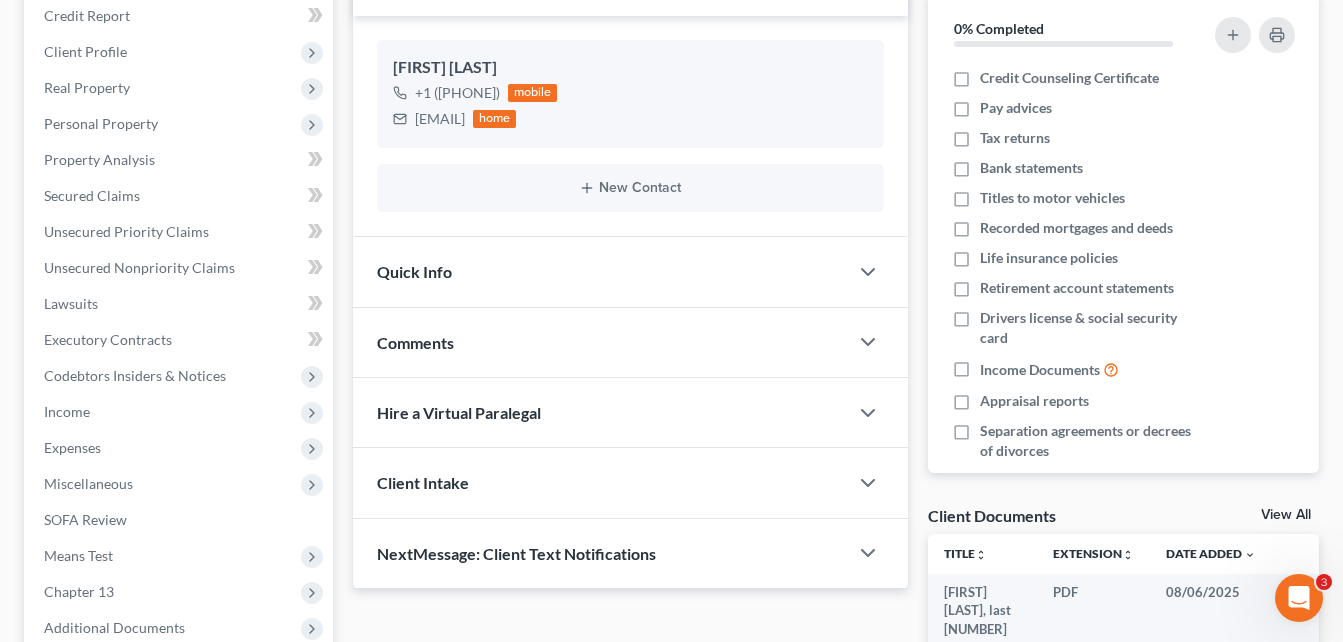 scroll, scrollTop: 440, scrollLeft: 0, axis: vertical 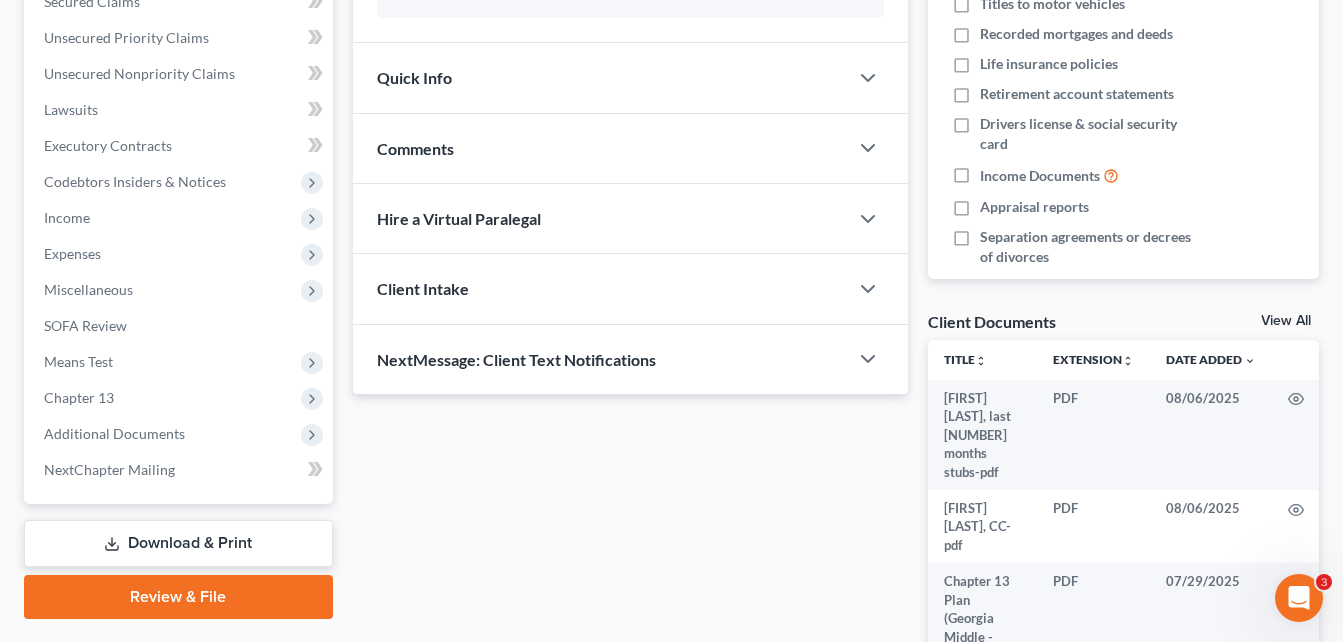 click on "Comments" at bounding box center (600, 148) 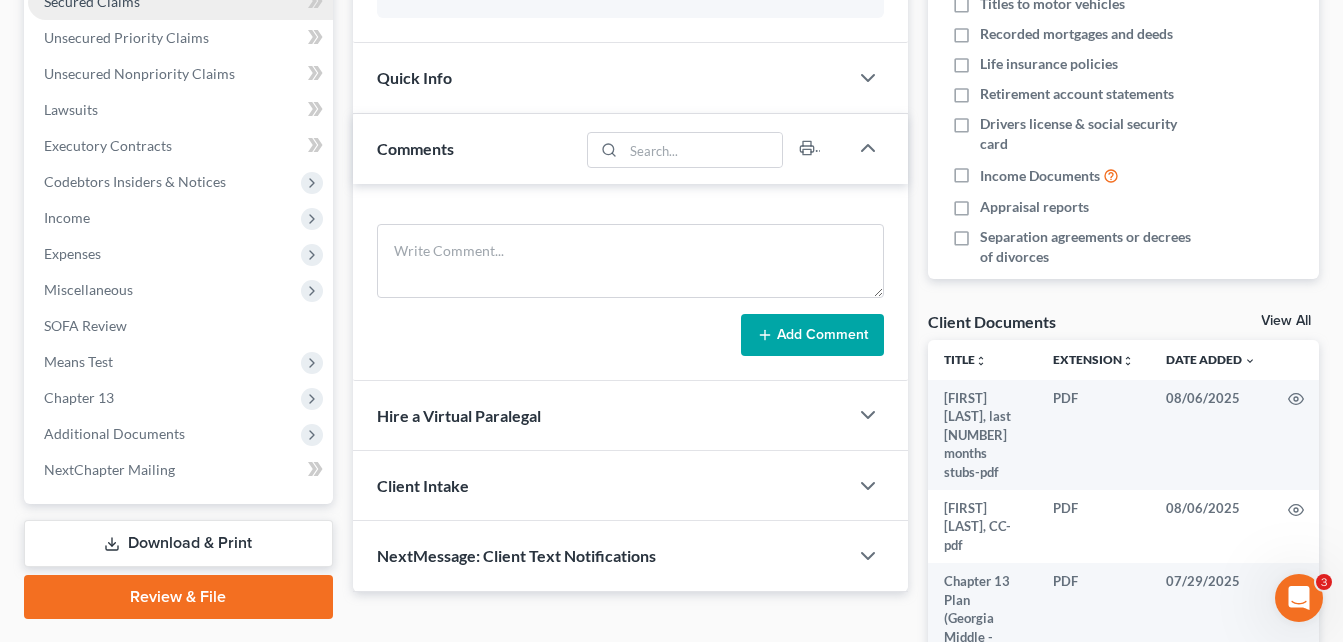 click on "Secured Claims" at bounding box center (92, 1) 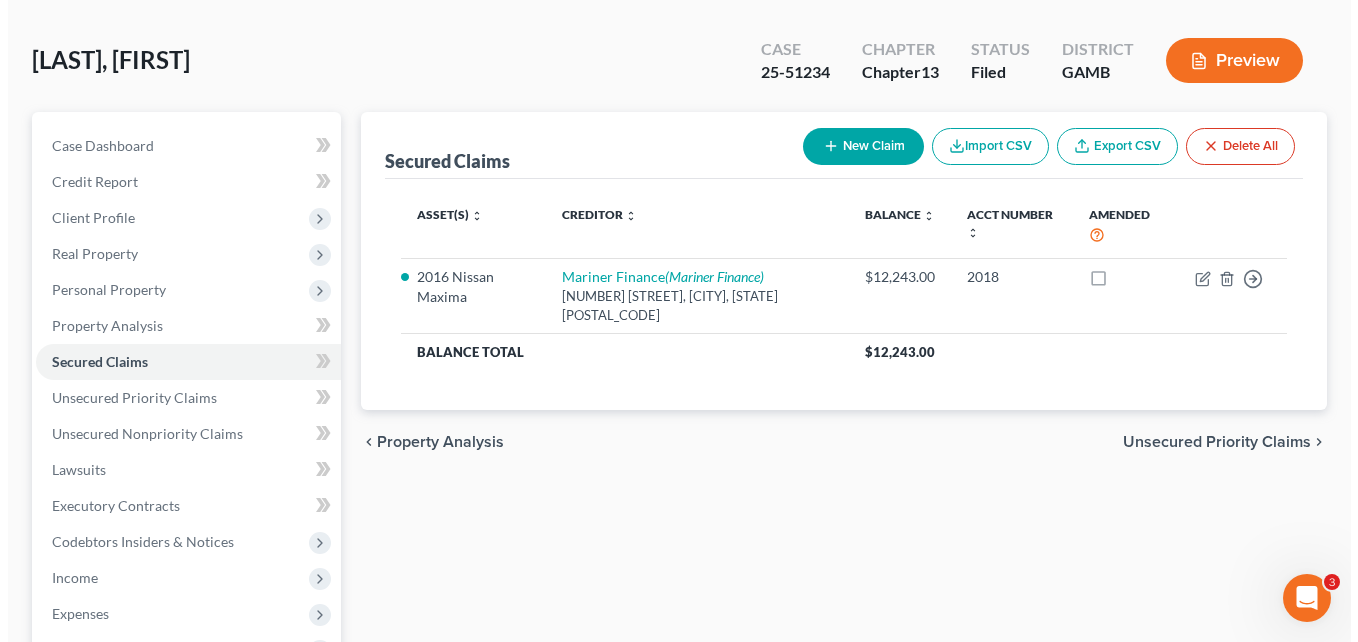 scroll, scrollTop: 120, scrollLeft: 0, axis: vertical 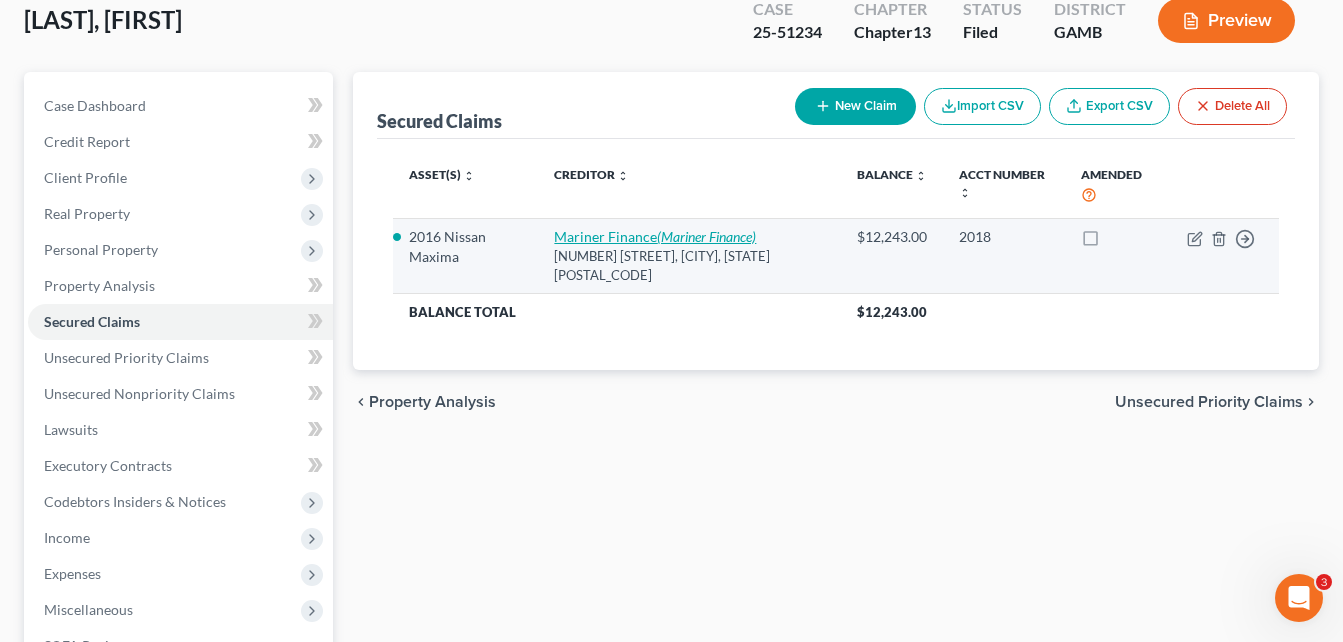 click on "Mariner Finance  (Mariner Finance)" at bounding box center [655, 236] 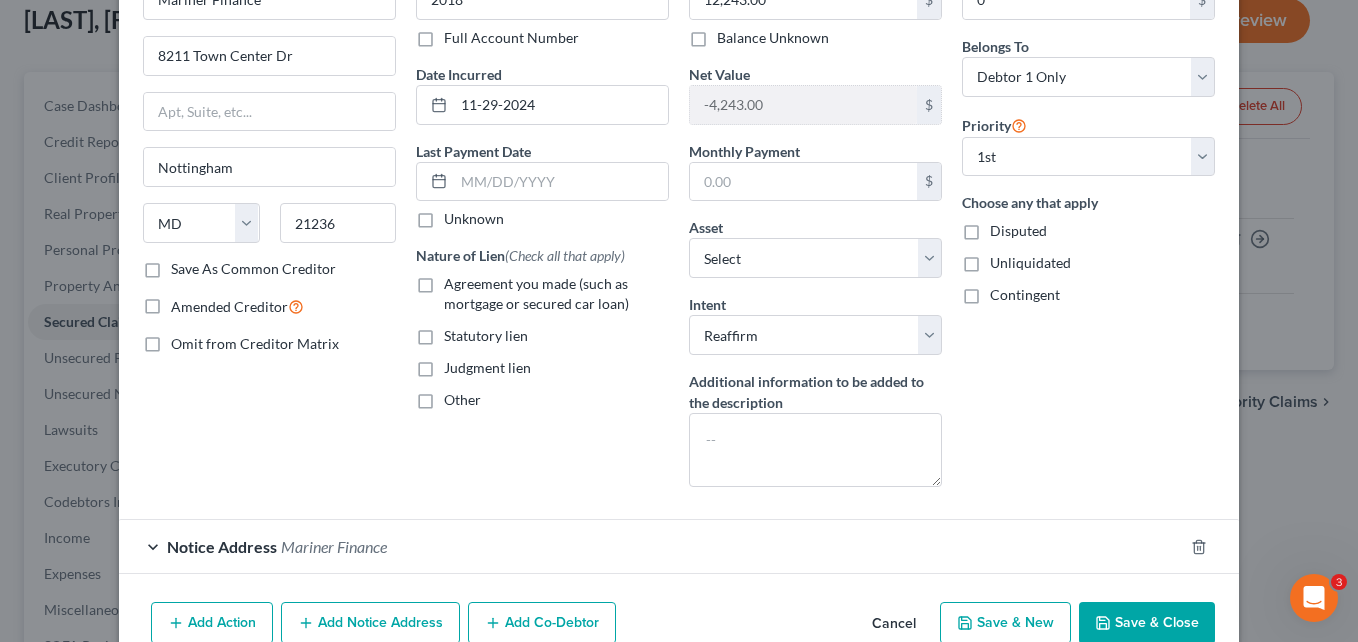 scroll, scrollTop: 191, scrollLeft: 0, axis: vertical 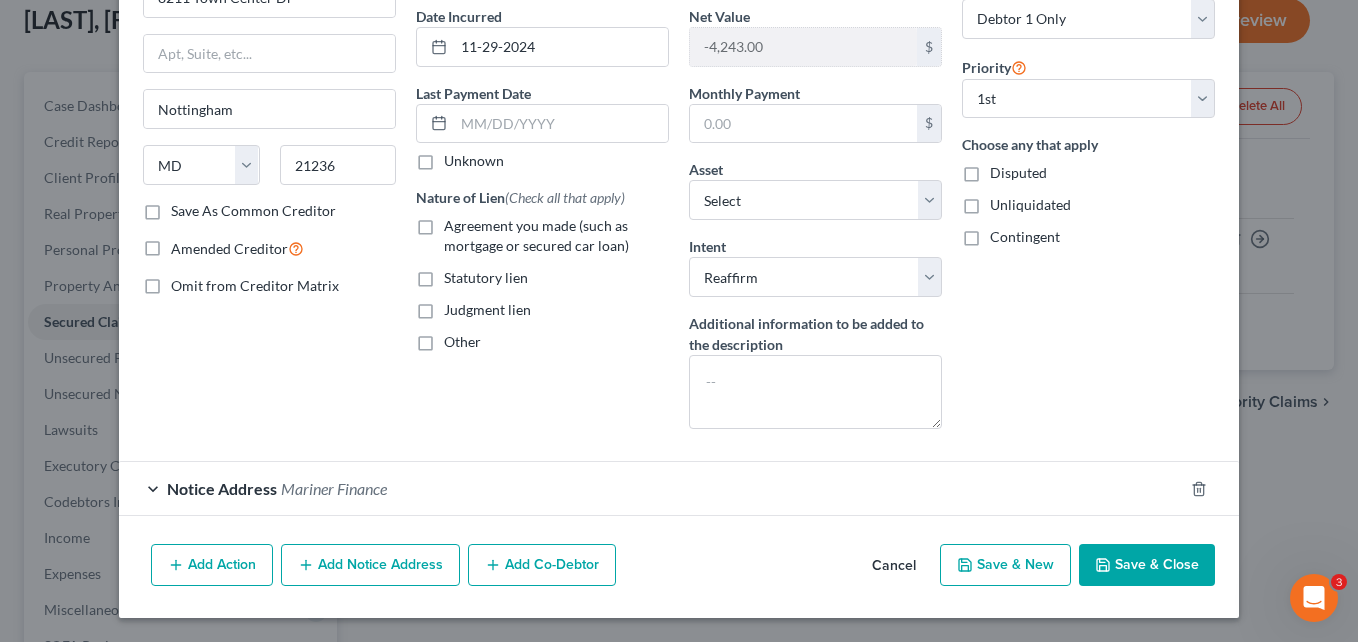 click on "Mariner Finance" at bounding box center (334, 488) 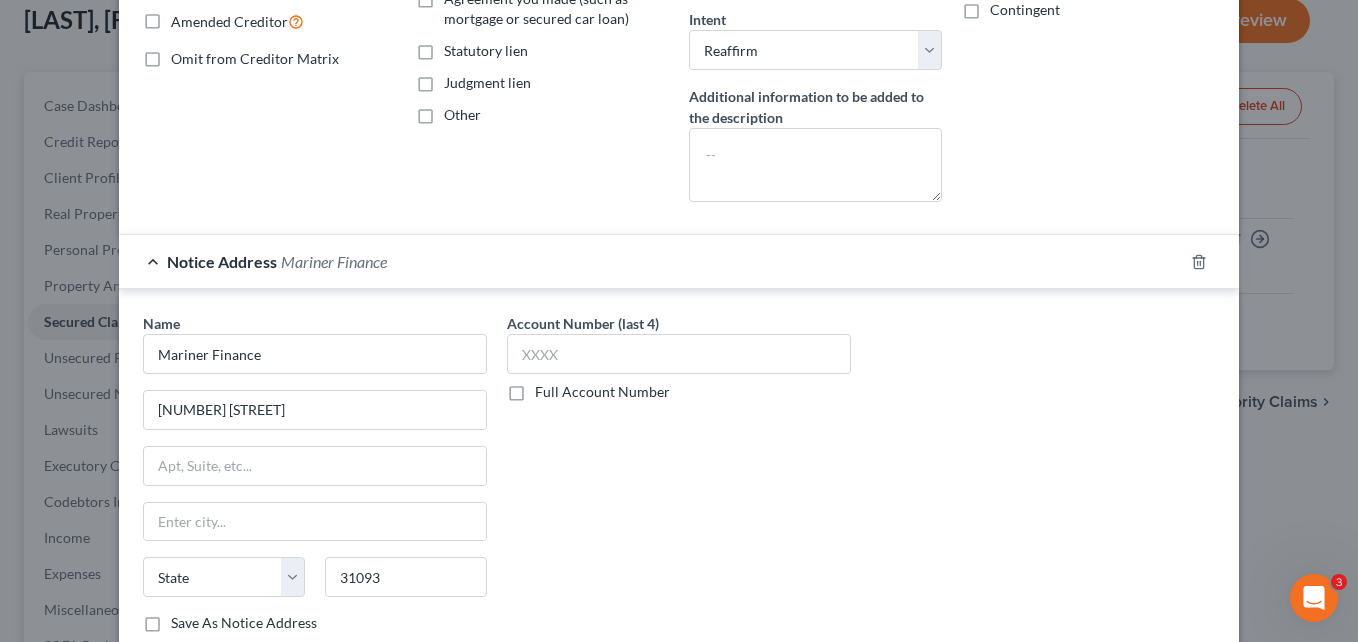 scroll, scrollTop: 567, scrollLeft: 0, axis: vertical 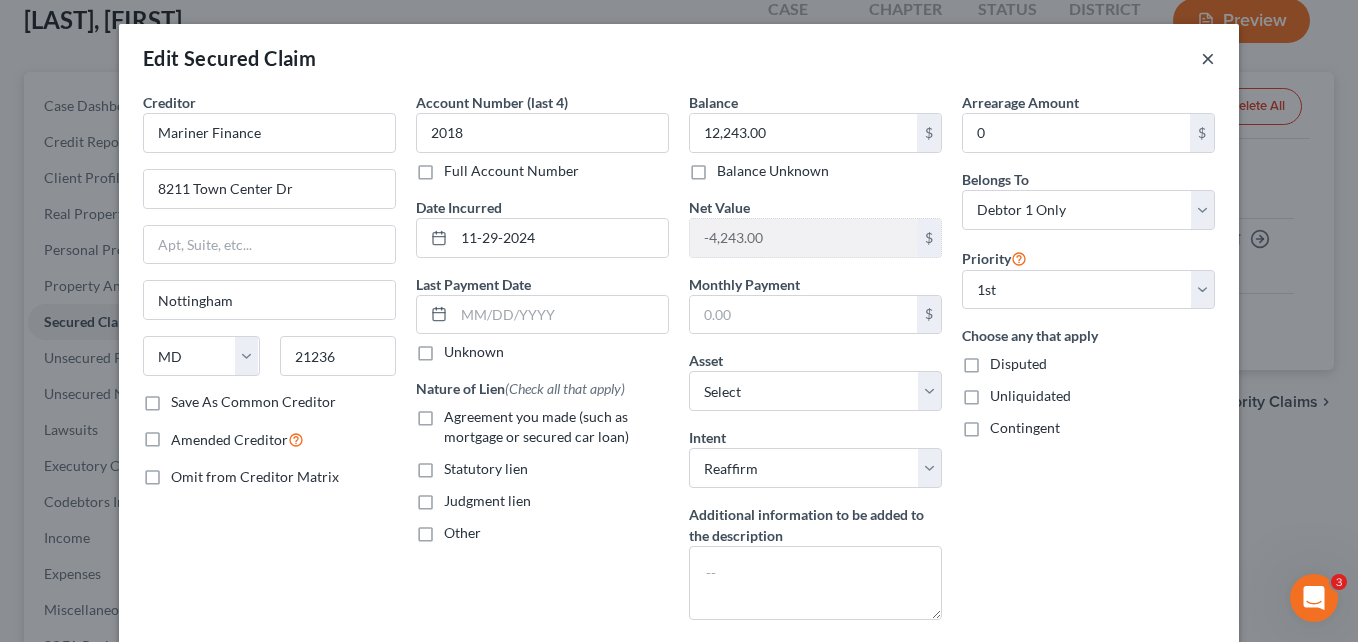 click on "×" at bounding box center (1208, 58) 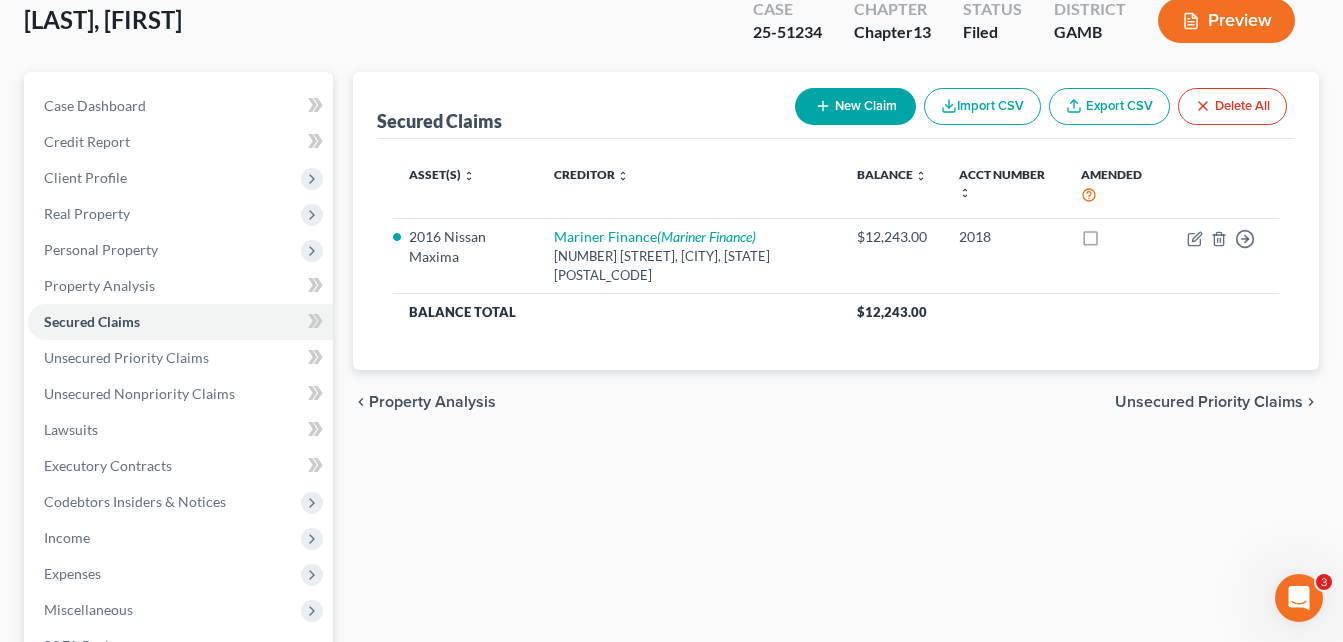 click on "[LAST], [FIRST] Upgraded Case [NUMBER] Chapter Chapter 13 Status Filed District GAMB Preview" at bounding box center (671, 28) 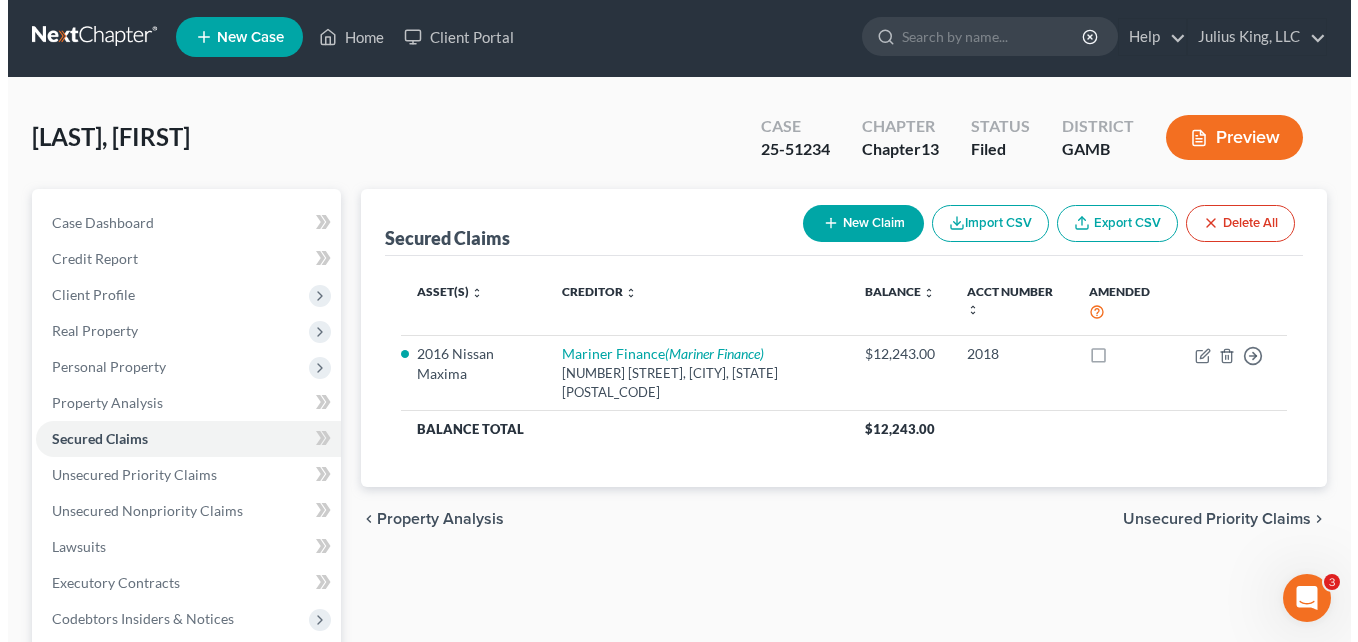scroll, scrollTop: 0, scrollLeft: 0, axis: both 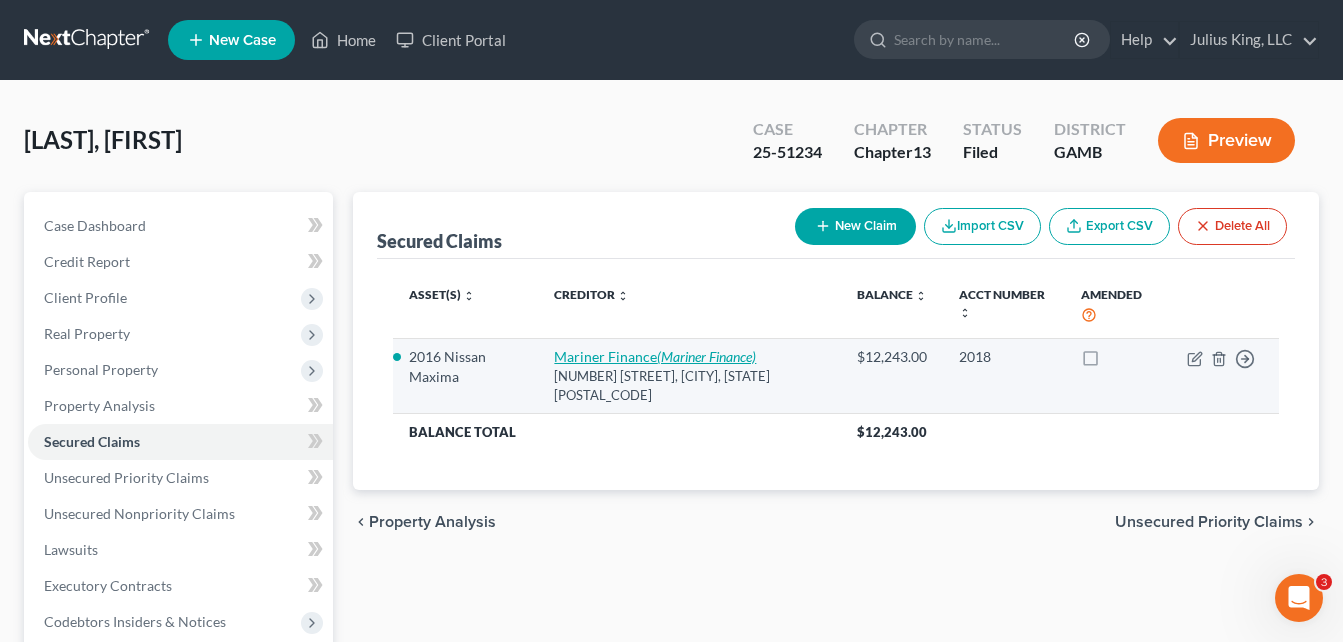 click on "(Mariner Finance)" at bounding box center (706, 356) 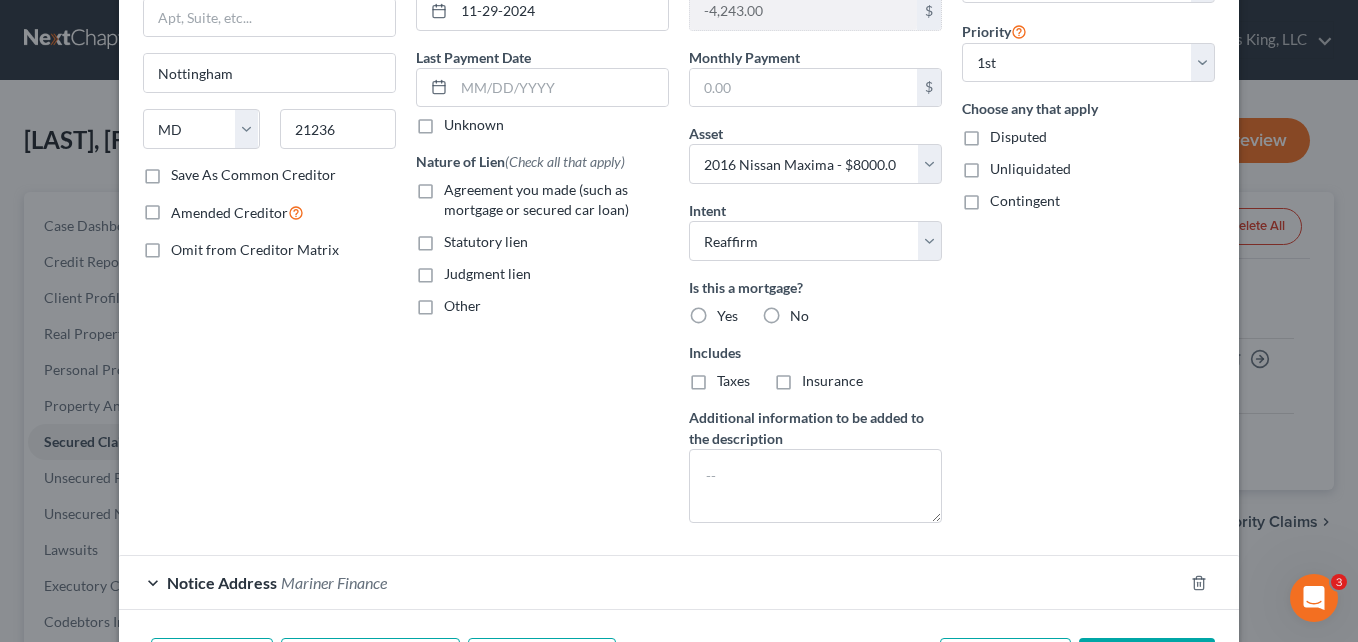 scroll, scrollTop: 321, scrollLeft: 0, axis: vertical 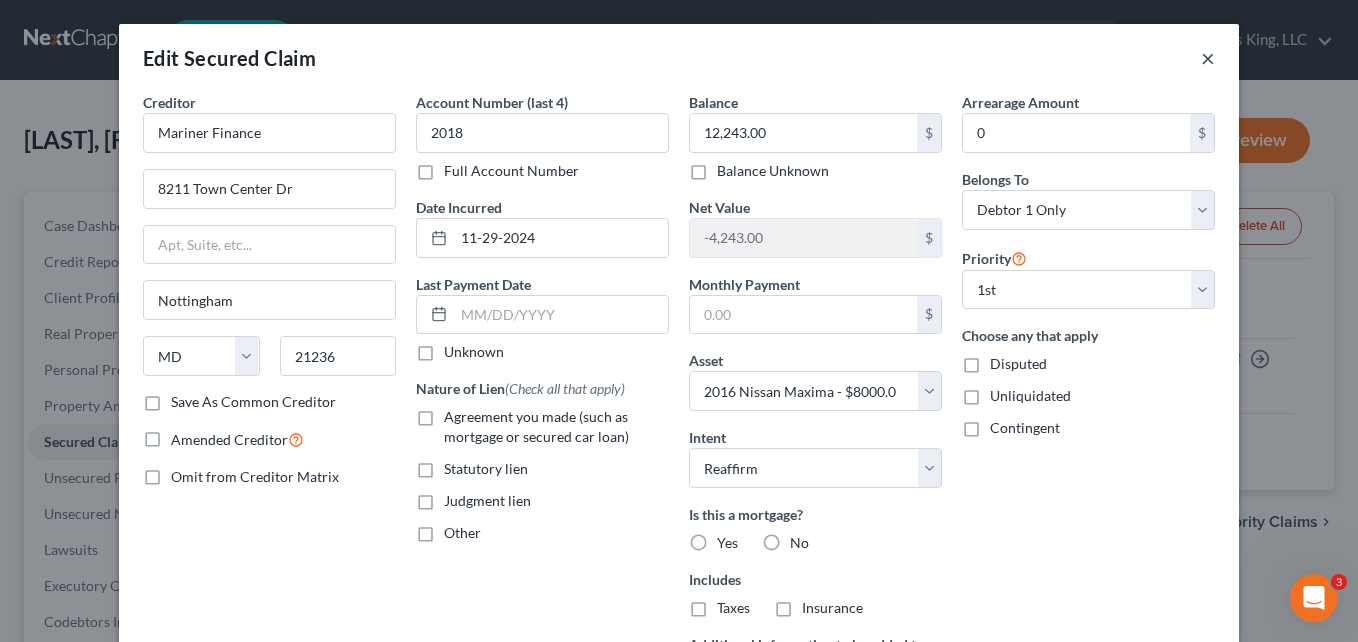 click on "×" at bounding box center (1208, 58) 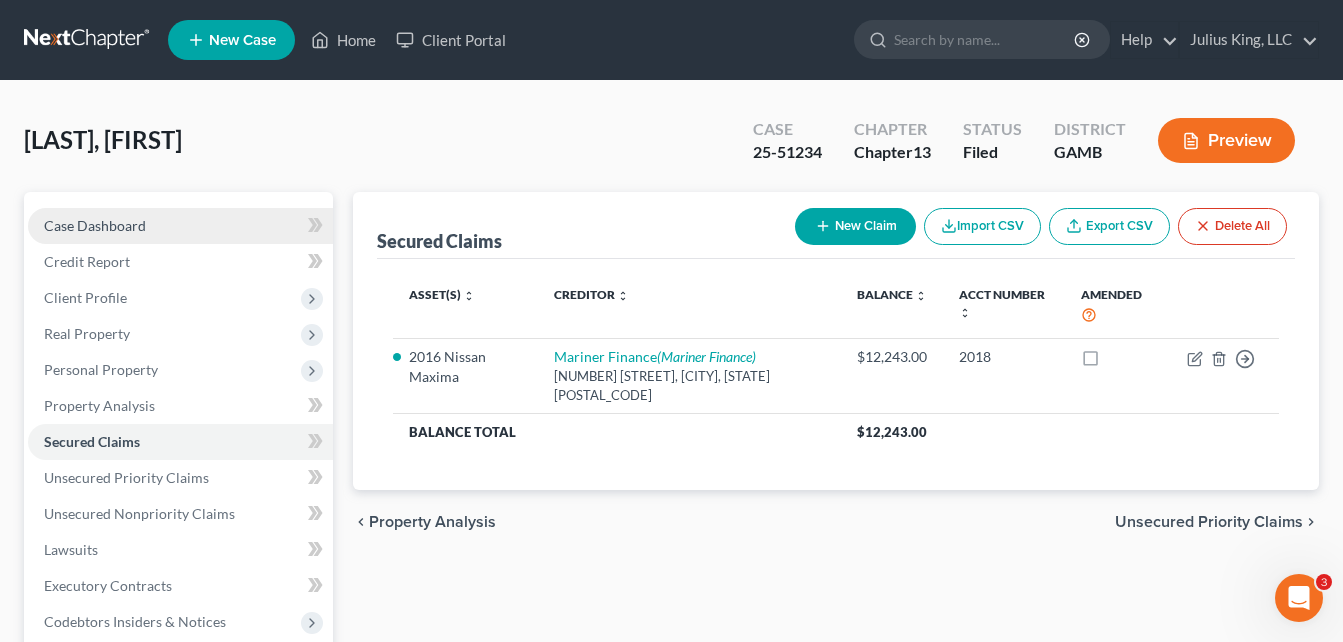 click on "Case Dashboard" at bounding box center [180, 226] 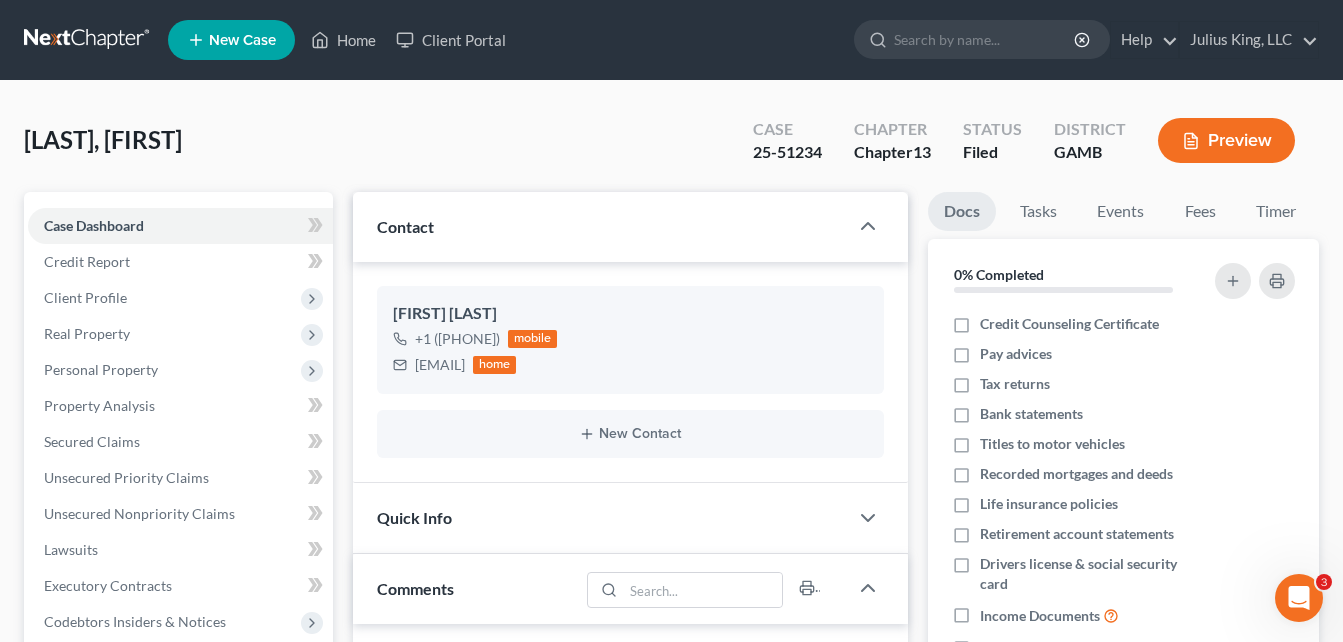 click on "[LAST], [FIRST] Upgraded Case [NUMBER] Chapter Chapter 13 Status Filed District GAMB Preview" at bounding box center (671, 148) 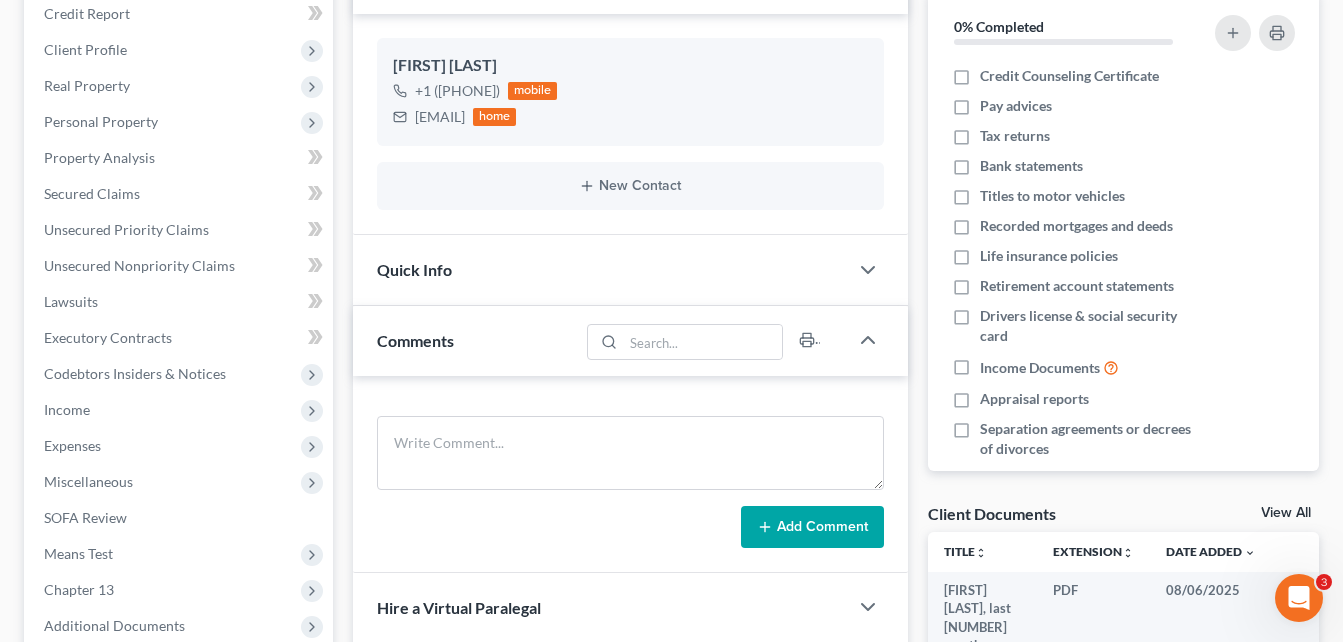 scroll, scrollTop: 280, scrollLeft: 0, axis: vertical 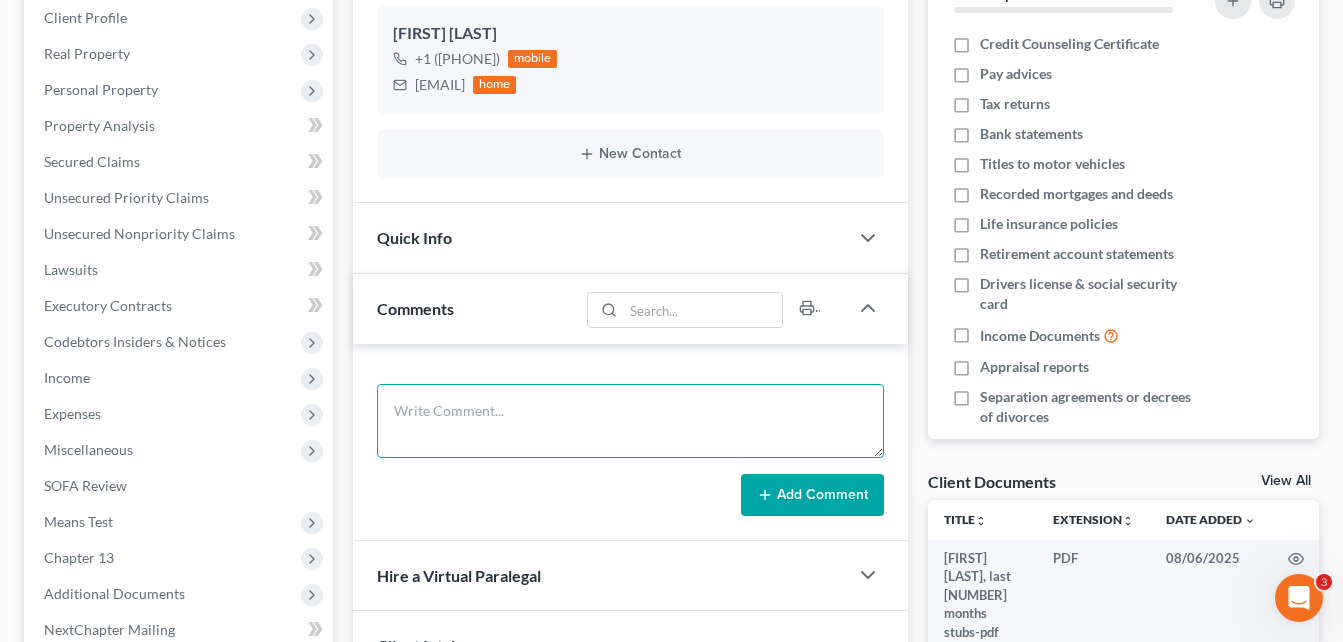 click at bounding box center [630, 421] 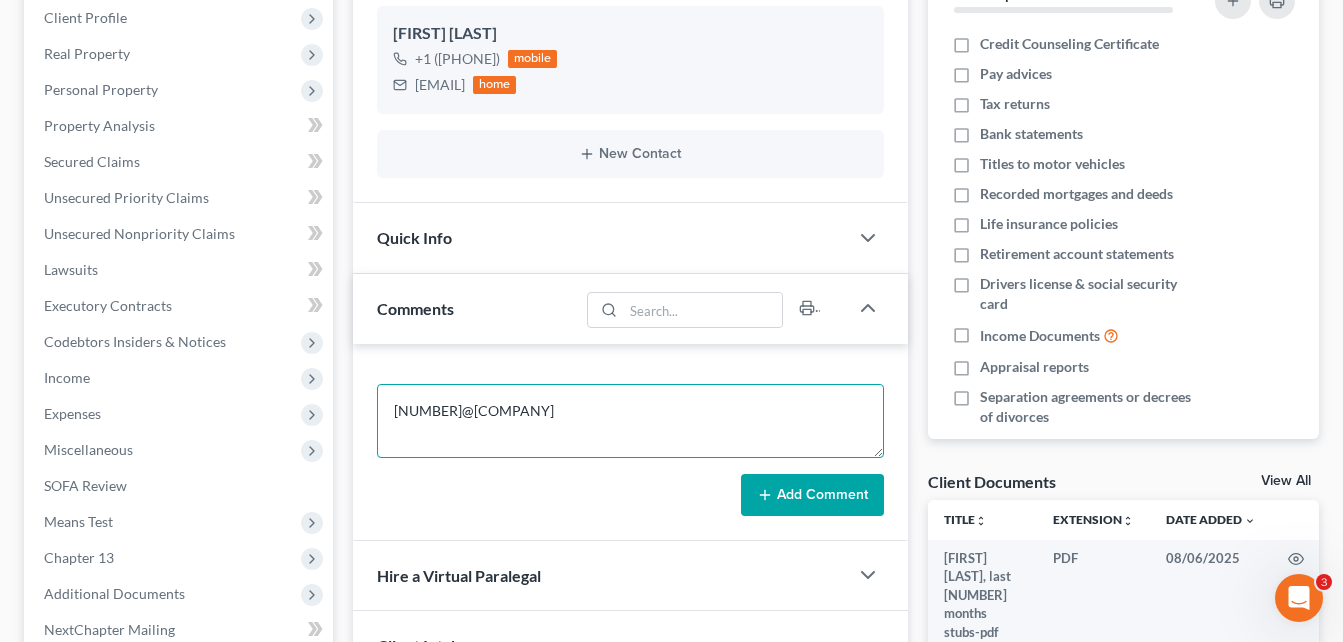 type on "[NUMBER]@[COMPANY]" 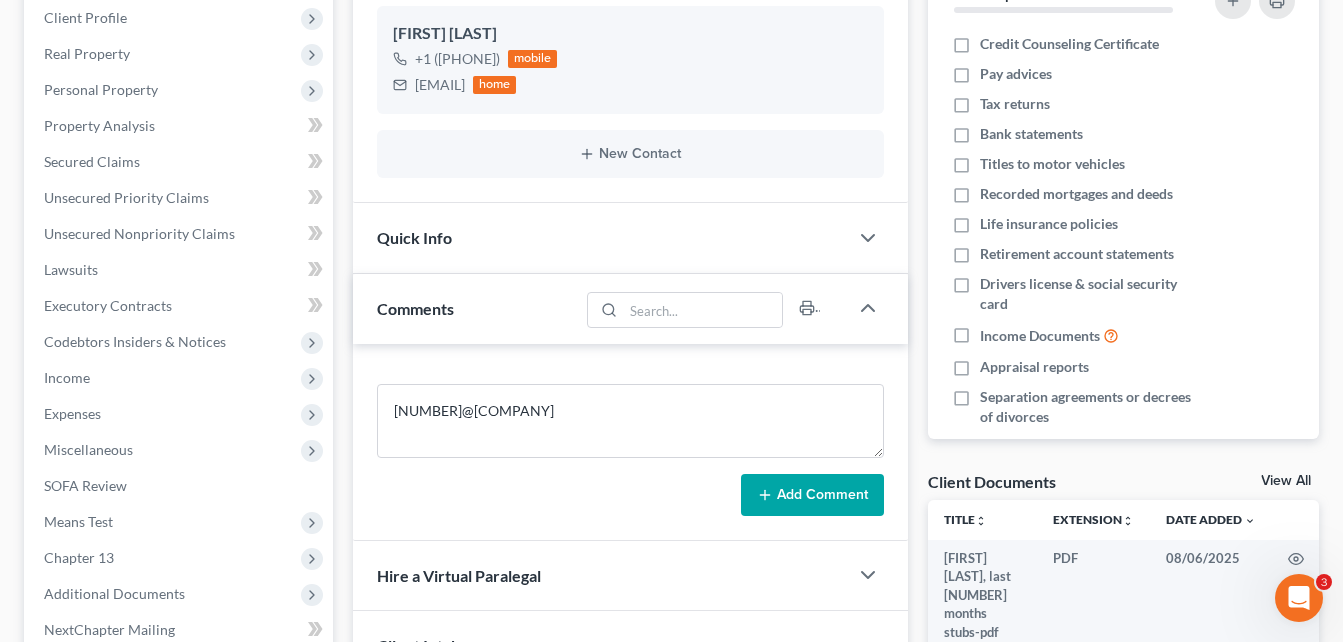 click on "Add Comment" at bounding box center (812, 495) 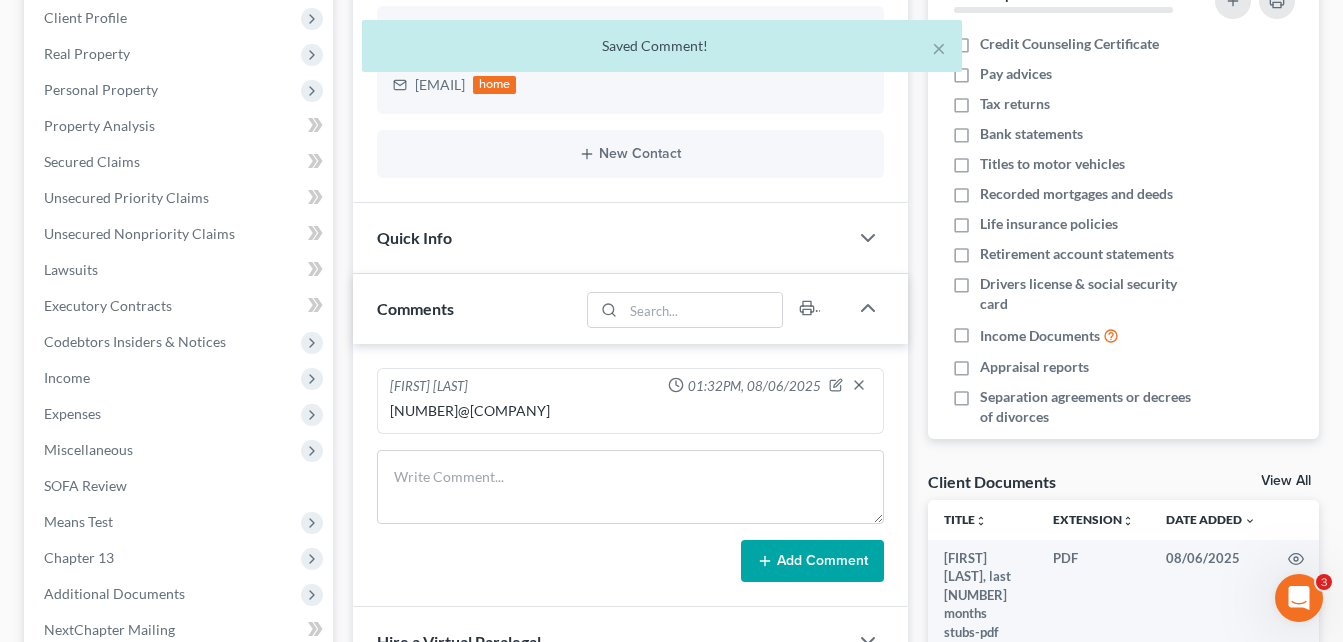 click on "Updates & News × Georgia Middle District Notes: Take a look at NextChapter's District Notes to see all available forms, plans, and filing options for your court as well as any updates that are coming soon!
Need Help Preparing and Filing this Case?  Simply click on the “Hire a Virtual Paralegal” option below! Contact
[FIRST] [LAST] +1 ([PHONE]) mobile [EMAIL] home New Contact
Quick Info Status Discharged Discharged & Reported Discharge Litigation Dismissal Notice Dismissed Dismissed & Litigation Filed Filed / Pre 341 Inactive In Progress Lead Lost Lead Plan Confirmation Plan Failing Possible Post 341 Pre Confirmation Preparing to File Ready to File Ready to Sign Rejected Retained To Review Withdrawn As Counsel Referral Source
Select Word Of Mouth Previous Clients Direct Mail Website Google Search Modern Attorney Other (specify)
IC Date
None
close
Date
Time
Su" at bounding box center (630, 422) 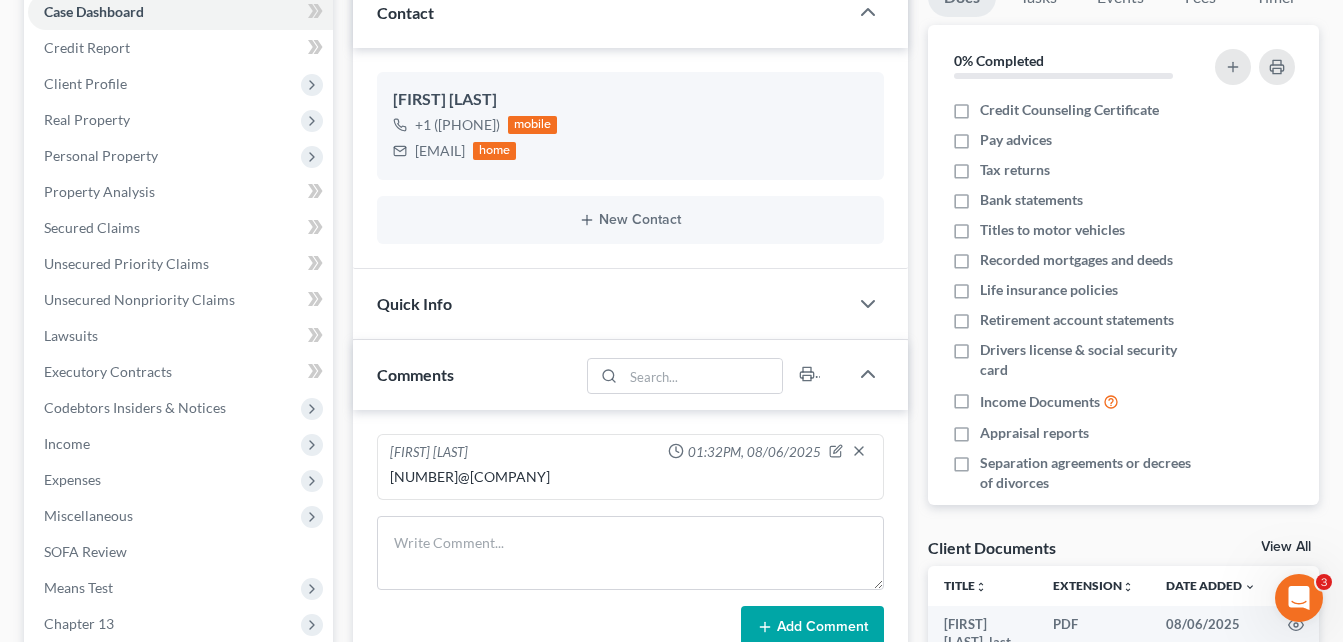 scroll, scrollTop: 240, scrollLeft: 0, axis: vertical 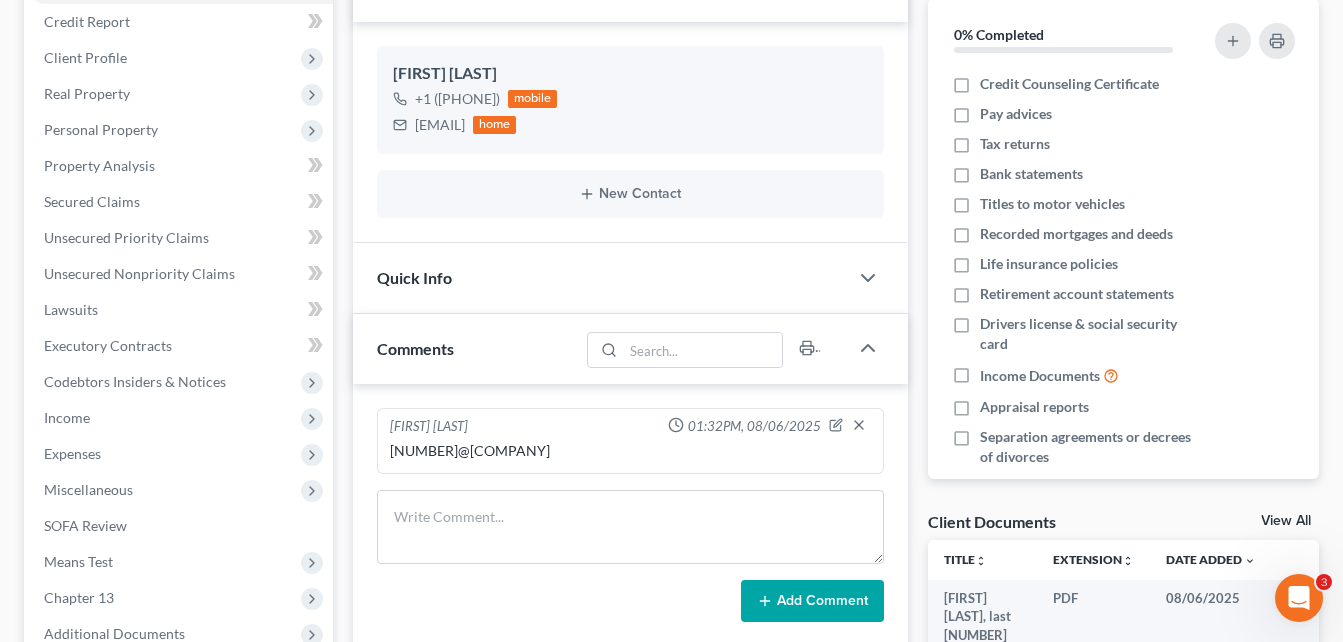 drag, startPoint x: 391, startPoint y: 448, endPoint x: 567, endPoint y: 449, distance: 176.00284 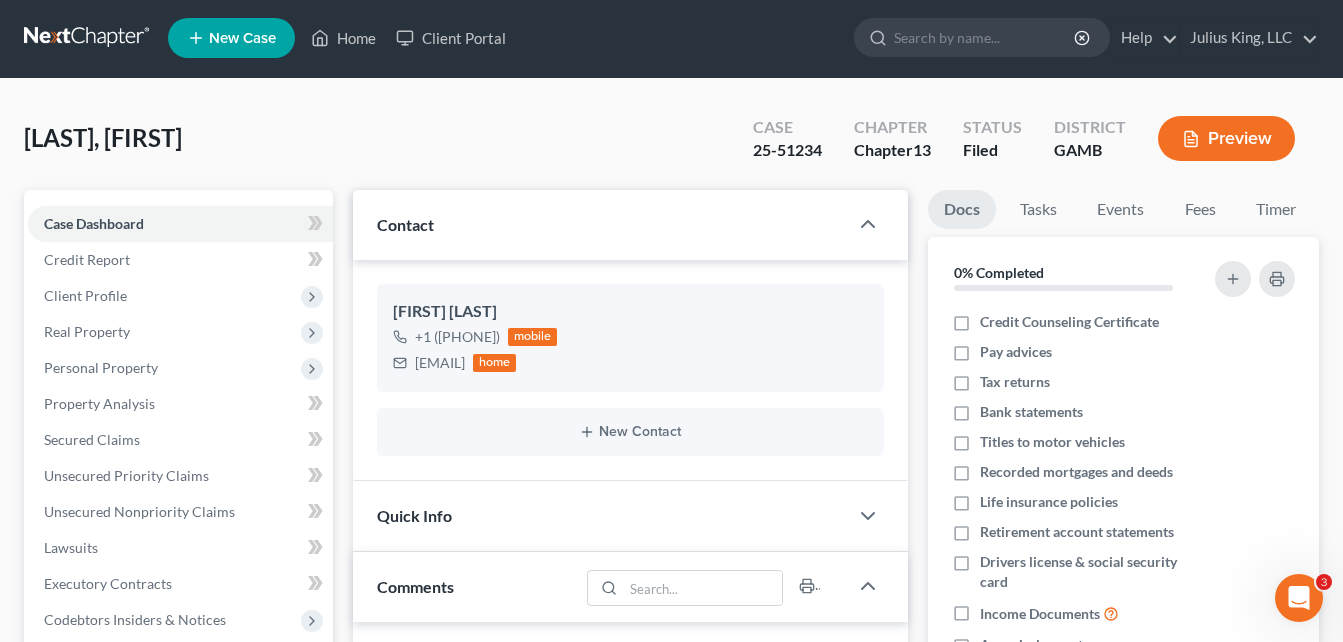 scroll, scrollTop: 0, scrollLeft: 0, axis: both 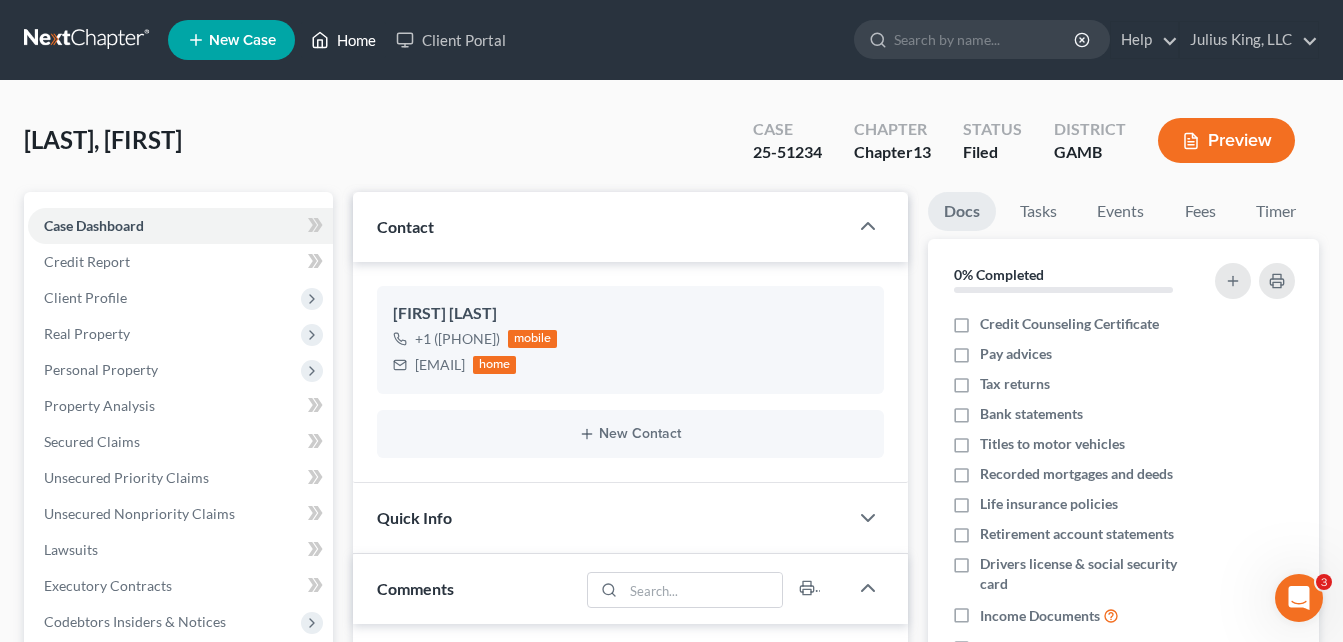 click on "Home" at bounding box center (343, 40) 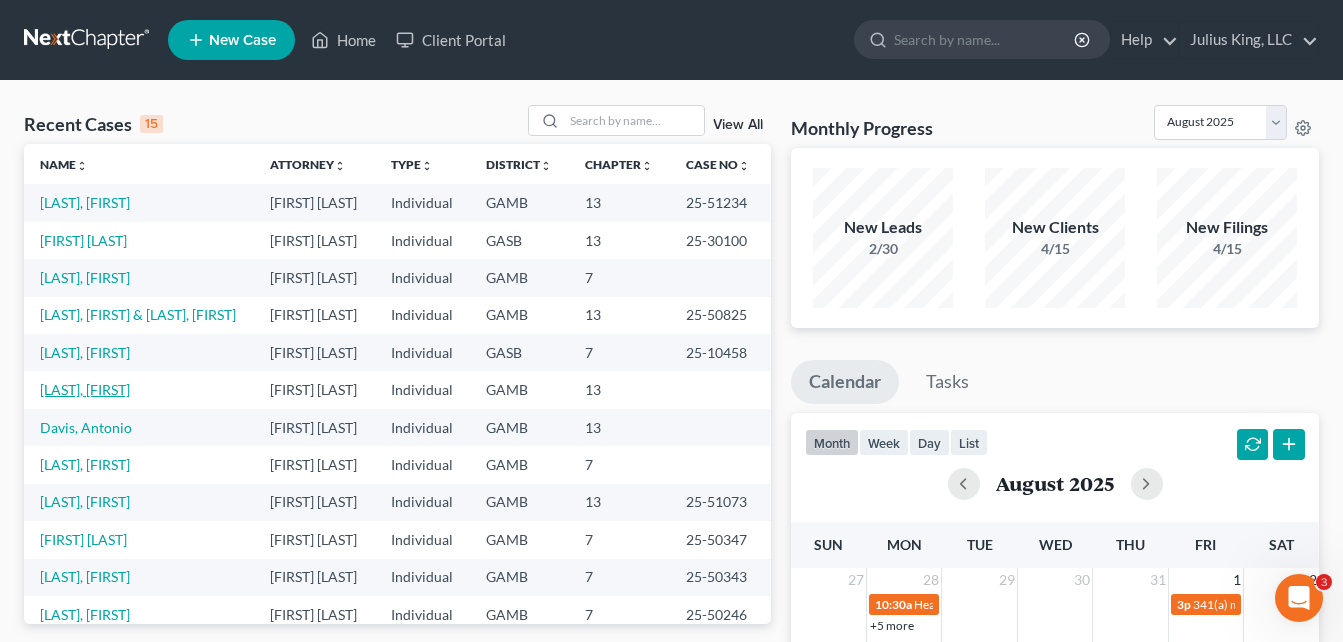 click on "[LAST], [FIRST]" at bounding box center (85, 389) 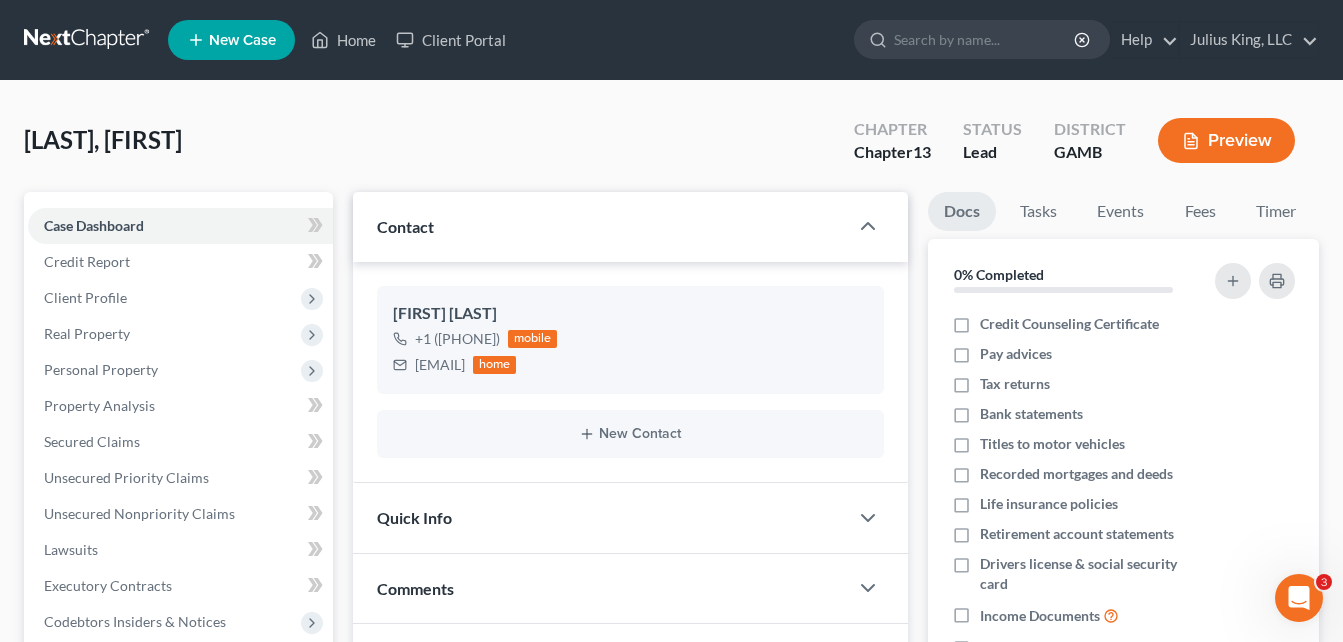 click on "[FIRST] [LAST] Upgraded Chapter Chapter 13 Status Lead District GAMB Preview" at bounding box center [671, 148] 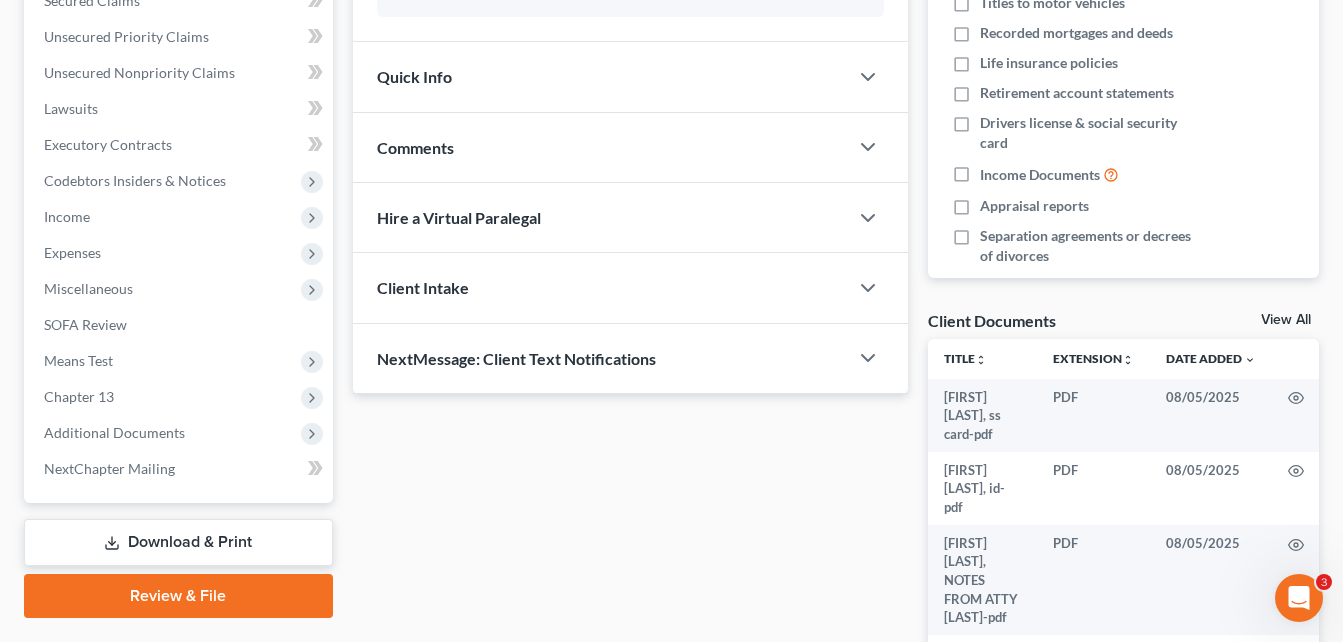 scroll, scrollTop: 520, scrollLeft: 0, axis: vertical 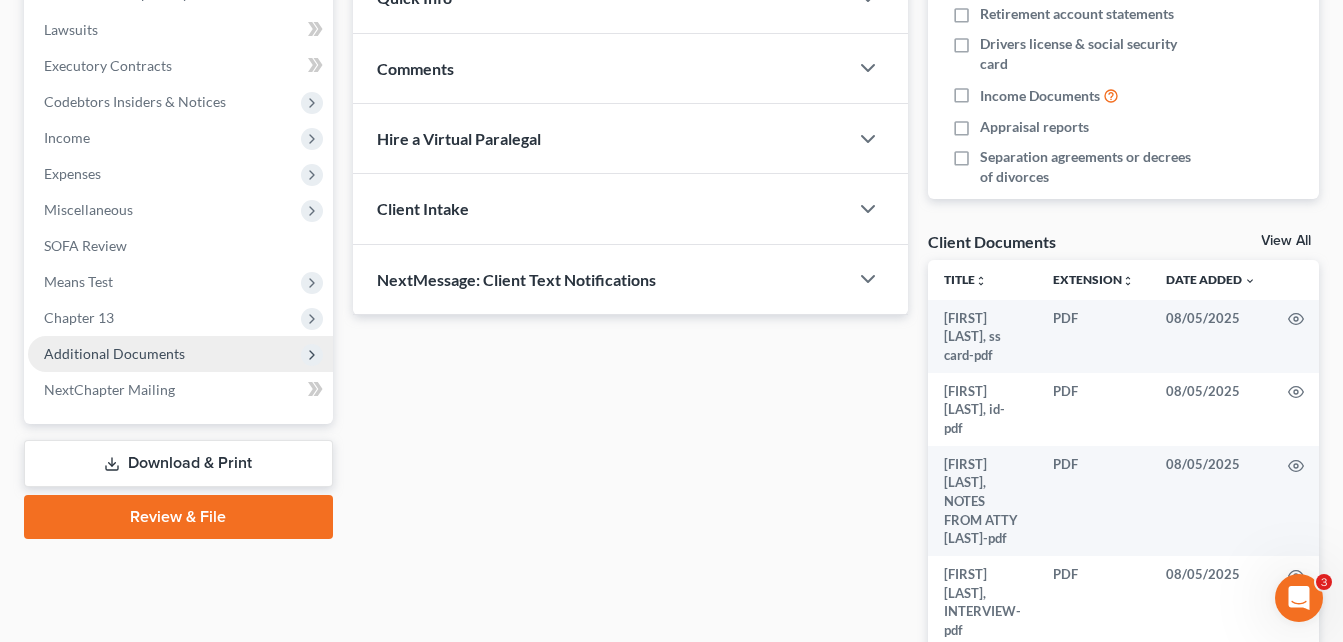 click on "Additional Documents" at bounding box center (114, 353) 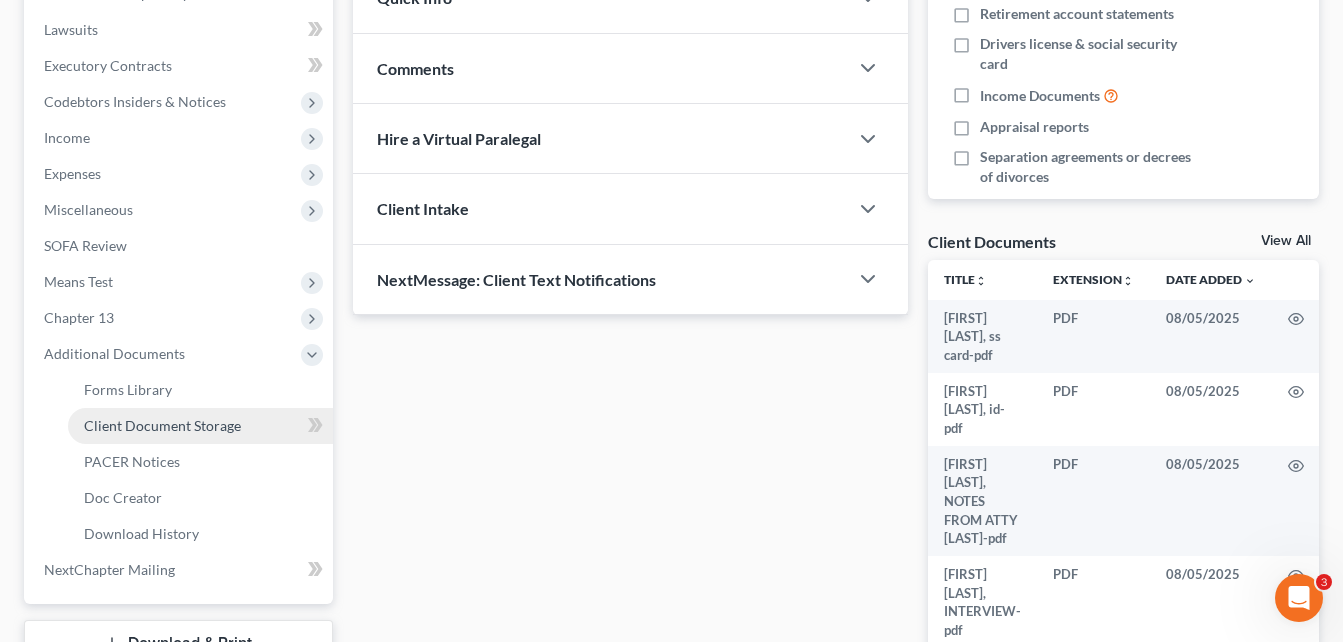 click on "Client Document Storage" at bounding box center (200, 426) 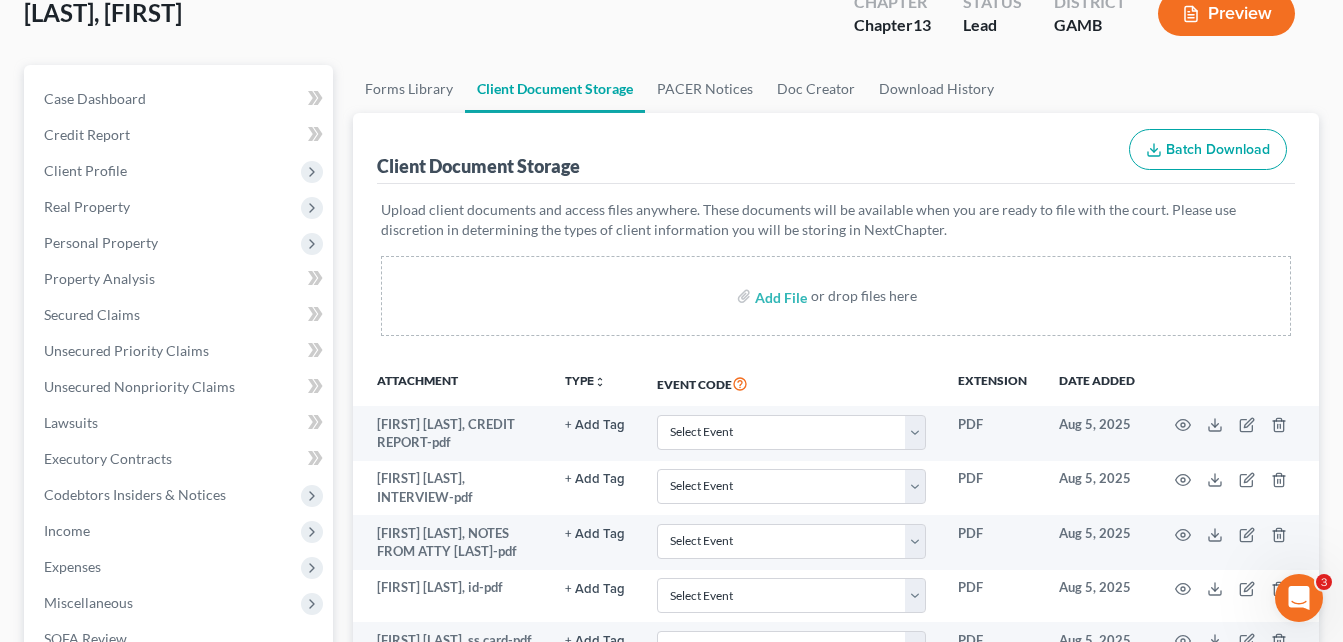 scroll, scrollTop: 0, scrollLeft: 0, axis: both 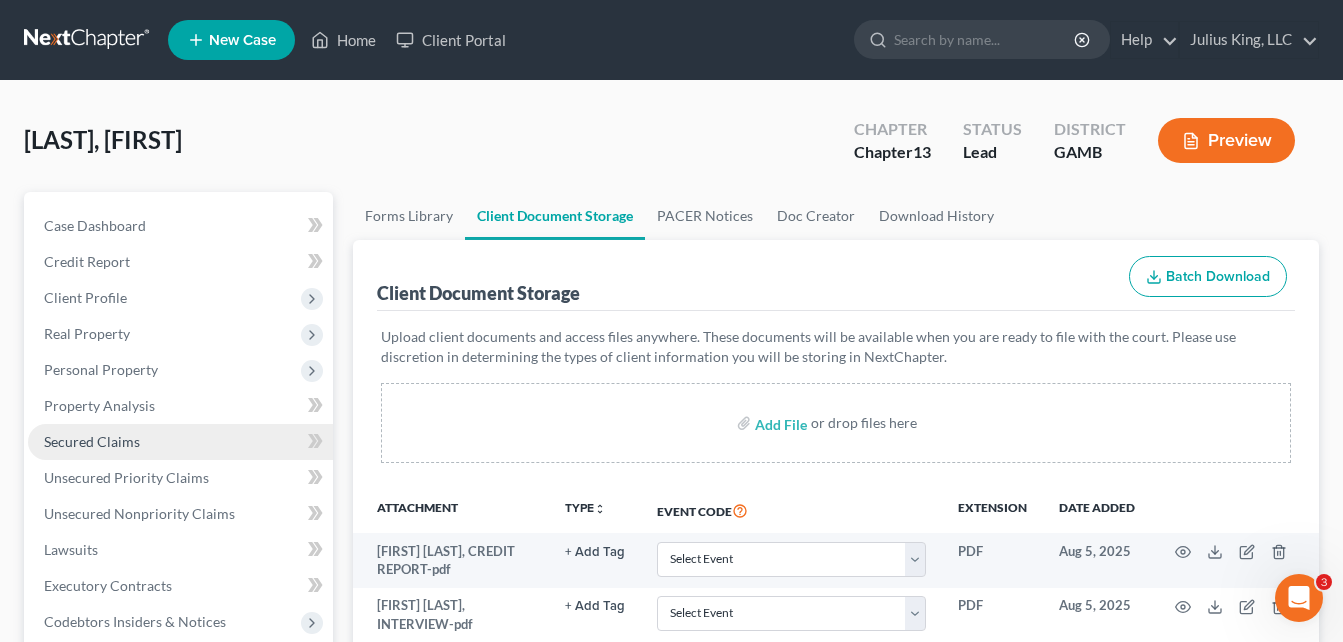 click on "Secured Claims" at bounding box center [92, 441] 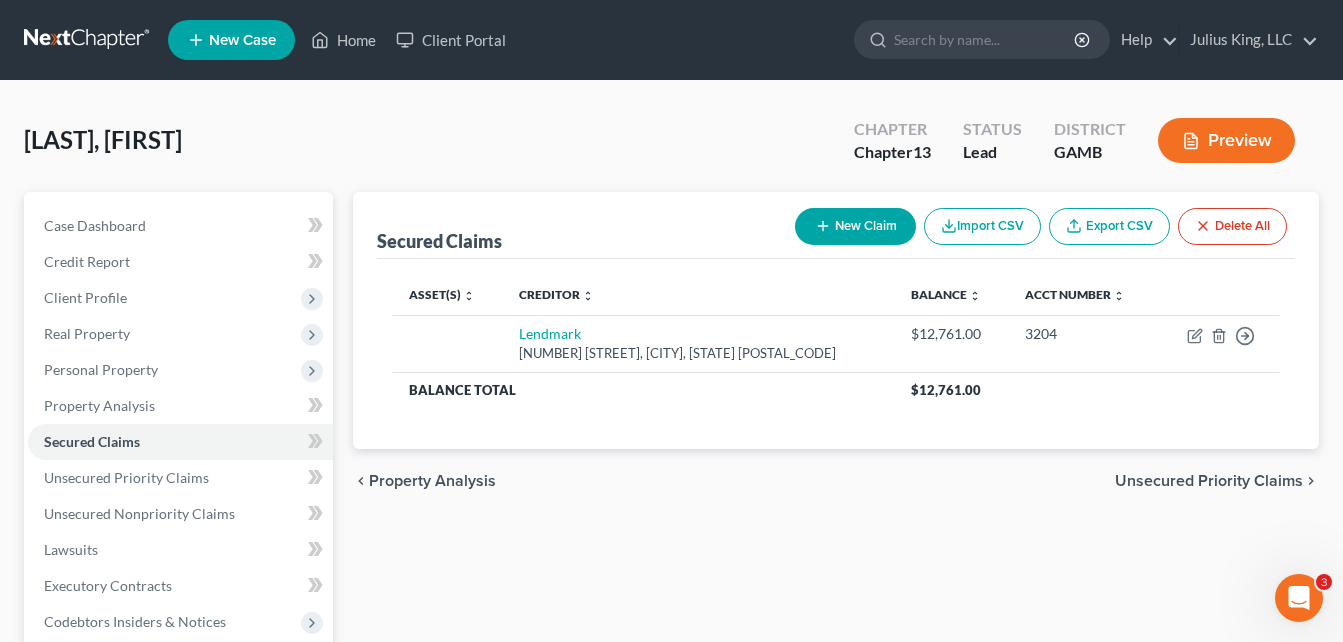 click on "[FIRST] [LAST] Upgraded Chapter Chapter 13 Status Lead District GAMB Preview" at bounding box center [671, 148] 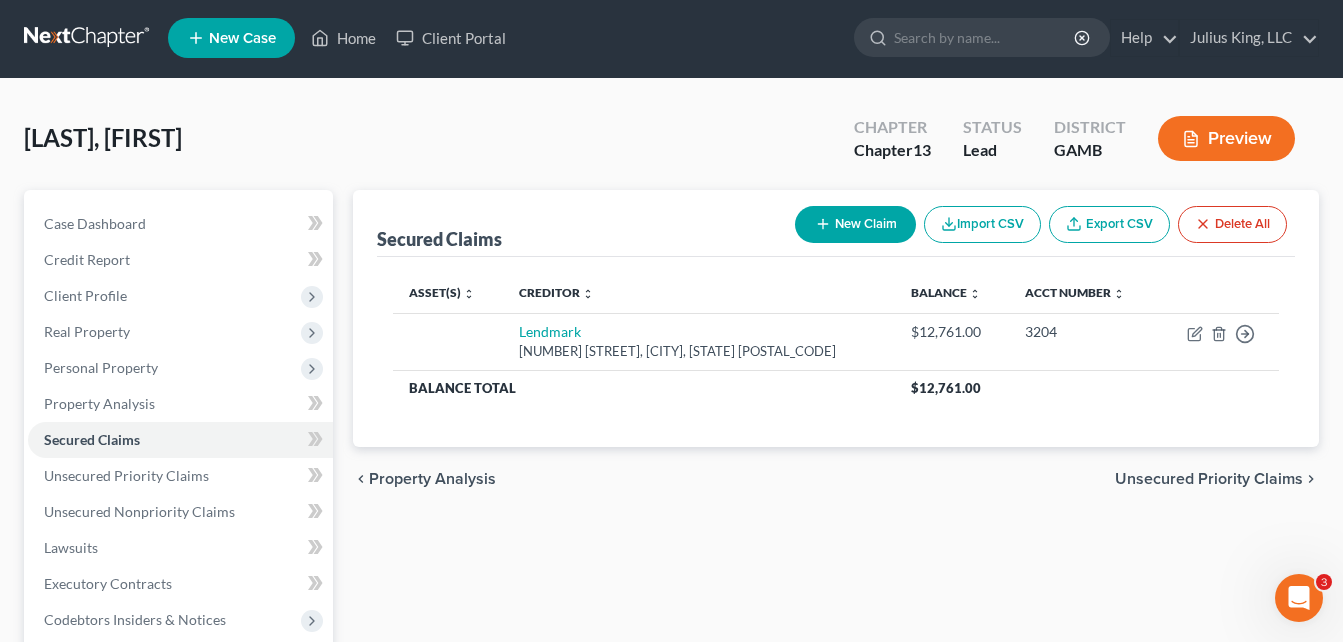 scroll, scrollTop: 0, scrollLeft: 0, axis: both 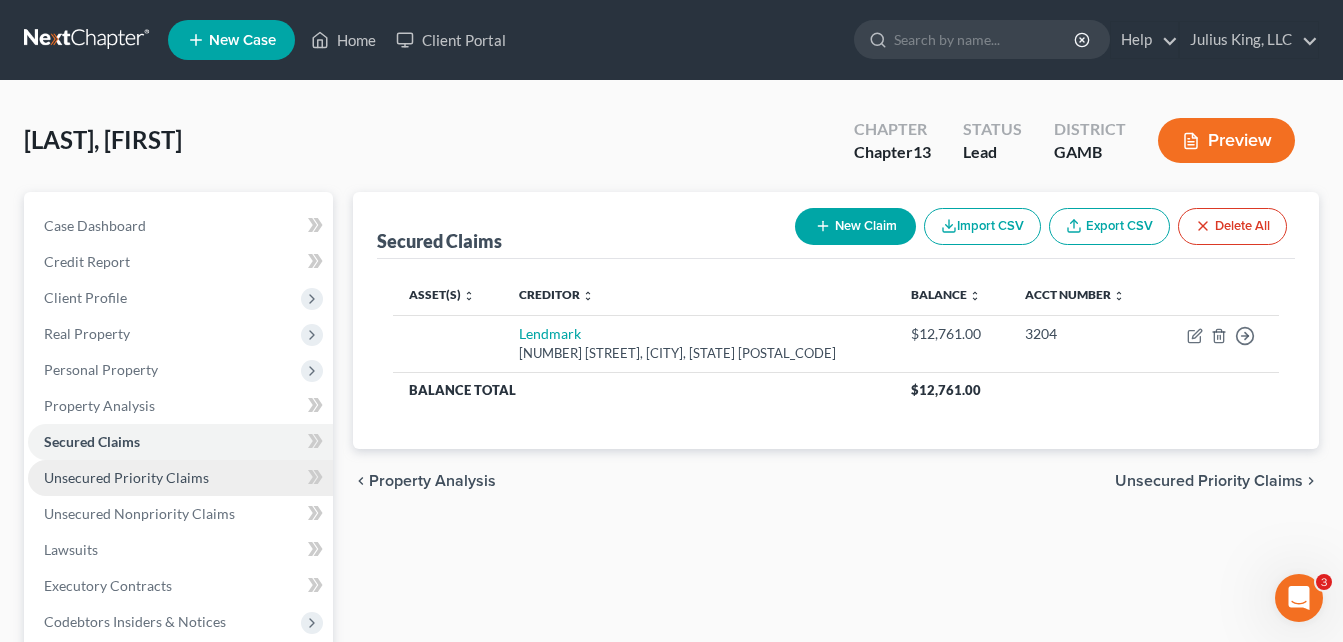 click on "Unsecured Priority Claims" at bounding box center (126, 477) 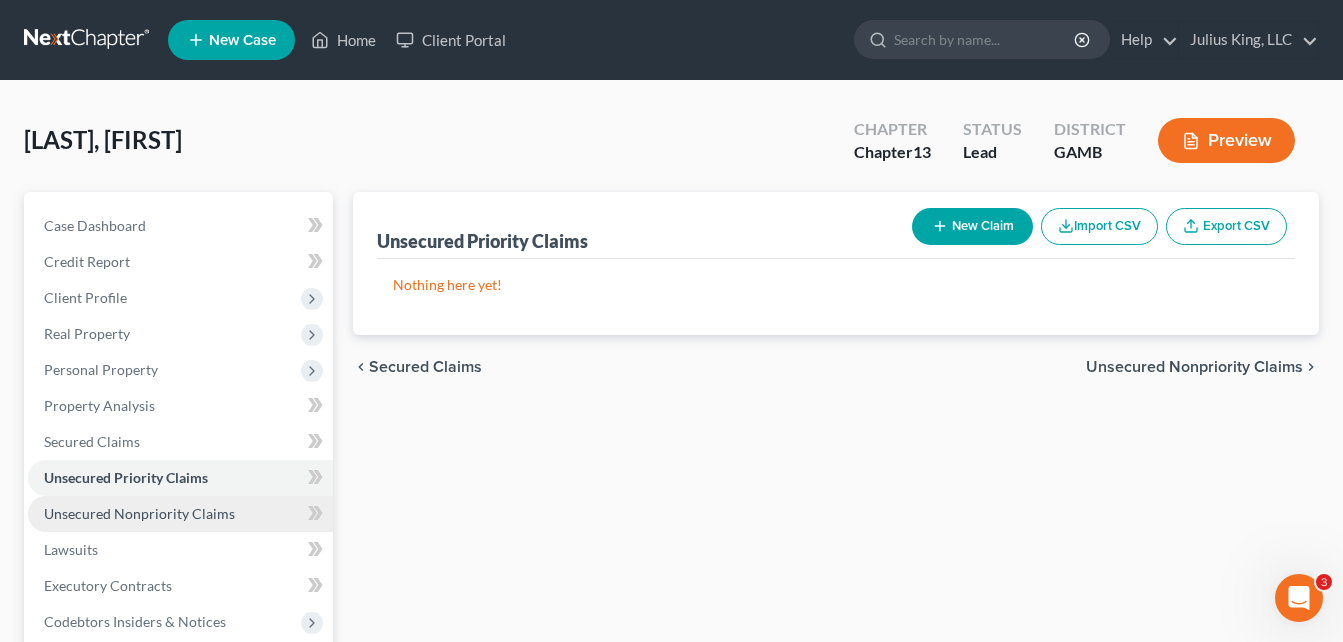 click on "Unsecured Nonpriority Claims" at bounding box center (139, 513) 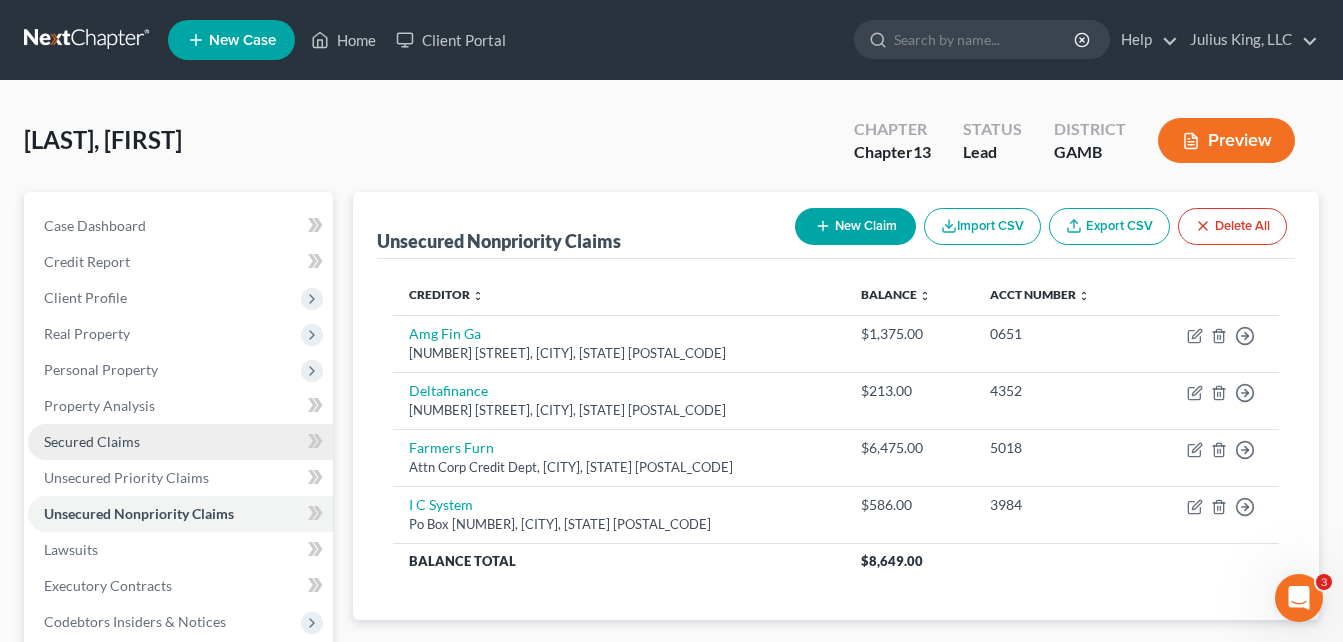 click on "Secured Claims" at bounding box center [92, 441] 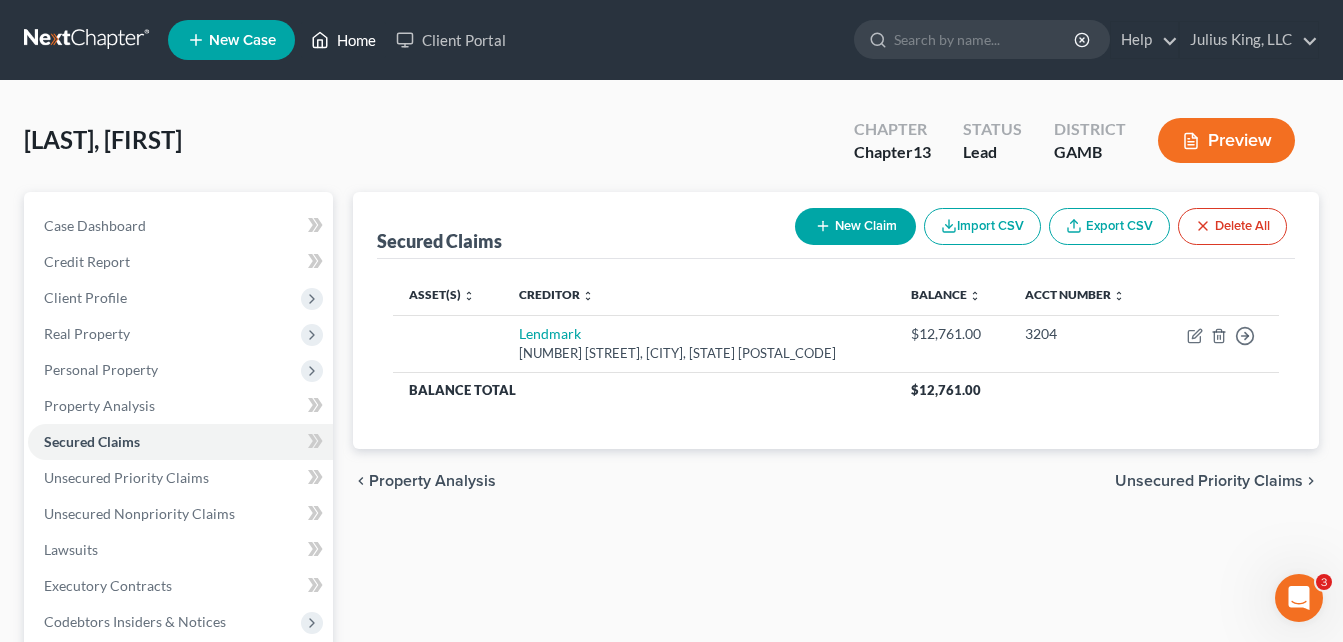 drag, startPoint x: 352, startPoint y: 39, endPoint x: 737, endPoint y: 0, distance: 386.97028 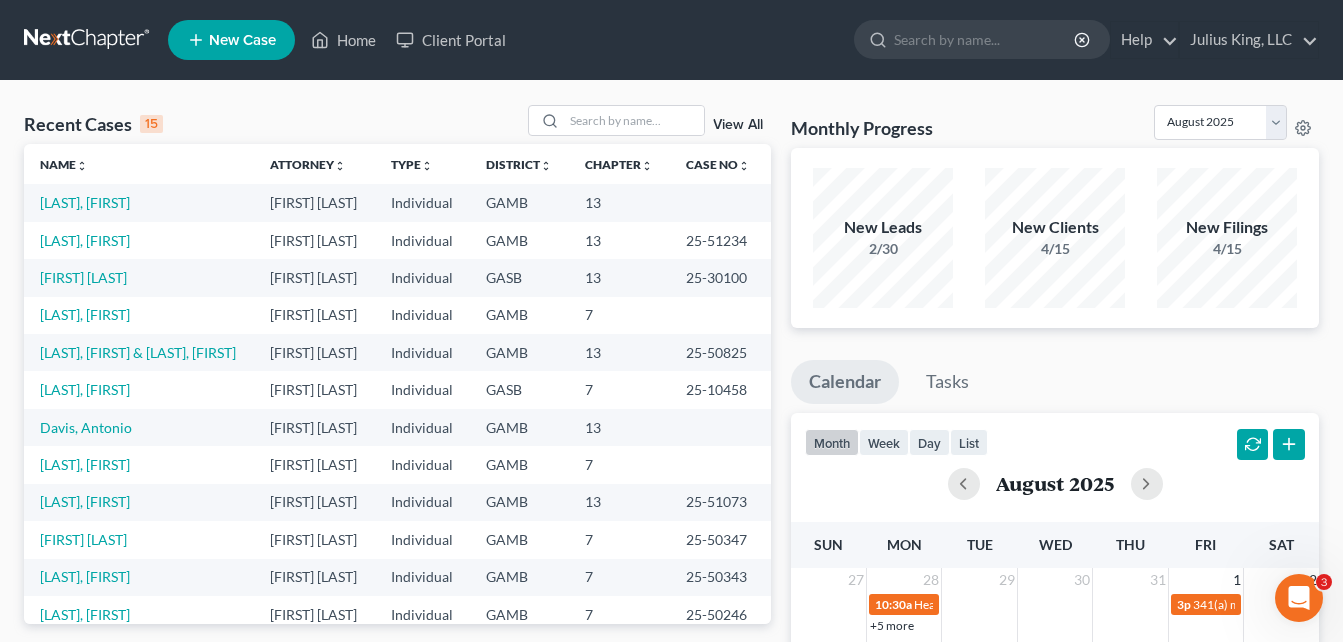 click on "Monthly Progress
Bankruptcy
Bankruptcy
August [YEAR] July [YEAR] June [YEAR] May [YEAR] April [YEAR] March [YEAR] February [YEAR] January [YEAR] December [YEAR] November [YEAR] October [YEAR] September [YEAR]
New Leads [NUMBER]/[NUMBER] New Clients [NUMBER]/[NUMBER] New Filings [NUMBER]/[NUMBER]
Calendar
Tasks
month week day list     August [YEAR] Sun Mon Tue Wed Thu Fri Sat 27 28 29 30 31 1 2 10:30a   Hearing for [FIRST] [LAST] 3p   341(a) meeting for [FIRST] [LAST] 10:30a   Hearing for [FIRST] [LAST] +5 more 1:30p   Confirmation hearing for [FIRST] [LAST] 1:30p   Confirmation hearing for [FIRST] [LAST] 1:30p   Confirmation hearing for [FIRST] [LAST] & [FIRST] [LAST] 1:30p   Hearing for [FIRST] [LAST] 3 4 5 6 7 8 9 10a   Hearing for [FIRST] [LAST] 9a   Hearing for [FIRST] [LAST] 10:30a   hearing for [FIRST] v. United States of America on behalf of United State +2 more 11a   341(a) meeting for [FIRST] [LAST] 10:30a   10 11 12" at bounding box center [1055, 762] 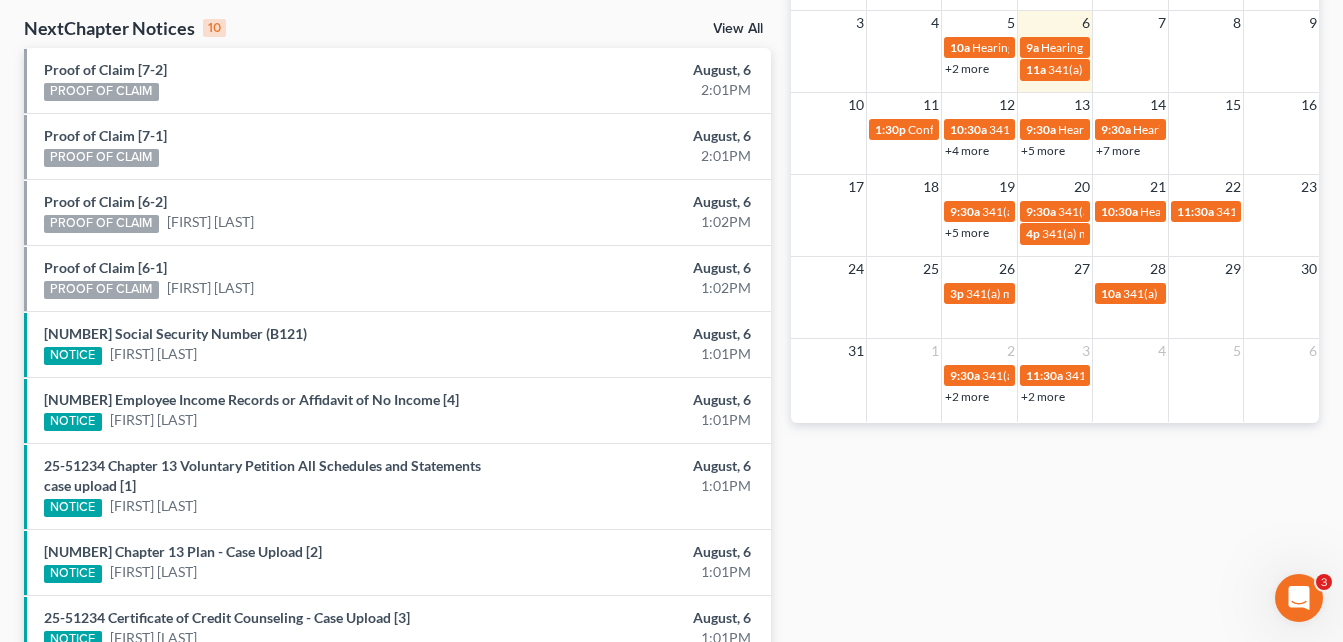 scroll, scrollTop: 600, scrollLeft: 0, axis: vertical 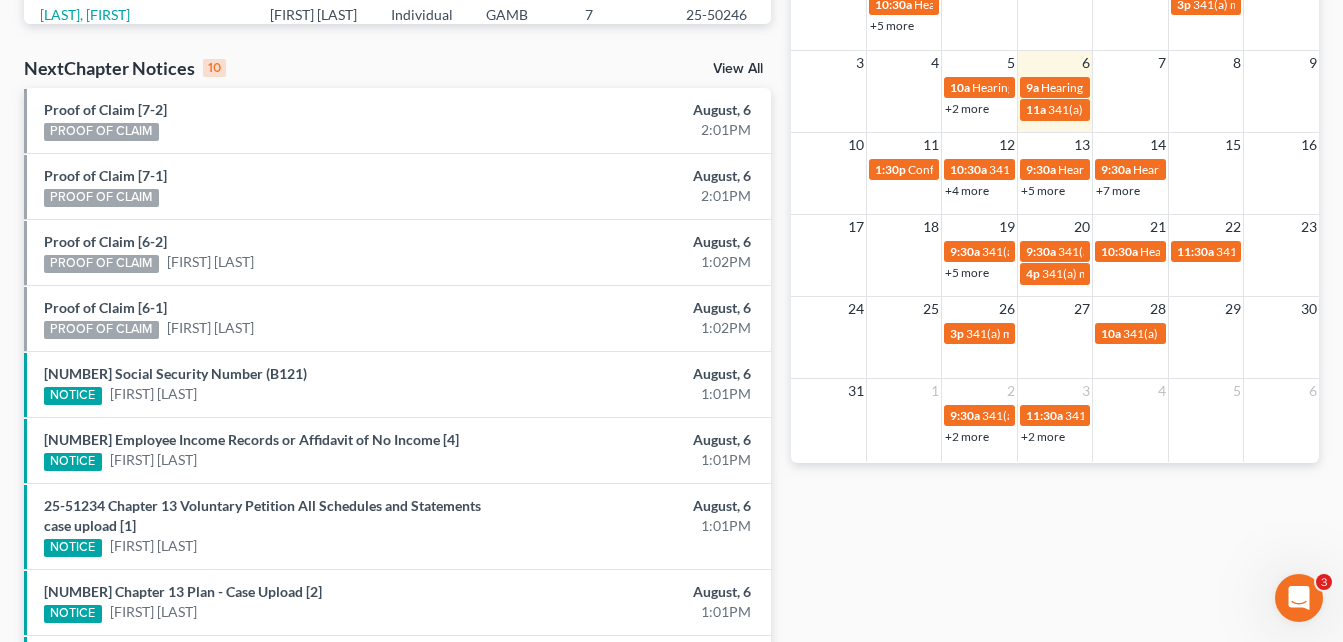 click on "+5 more" at bounding box center (967, 272) 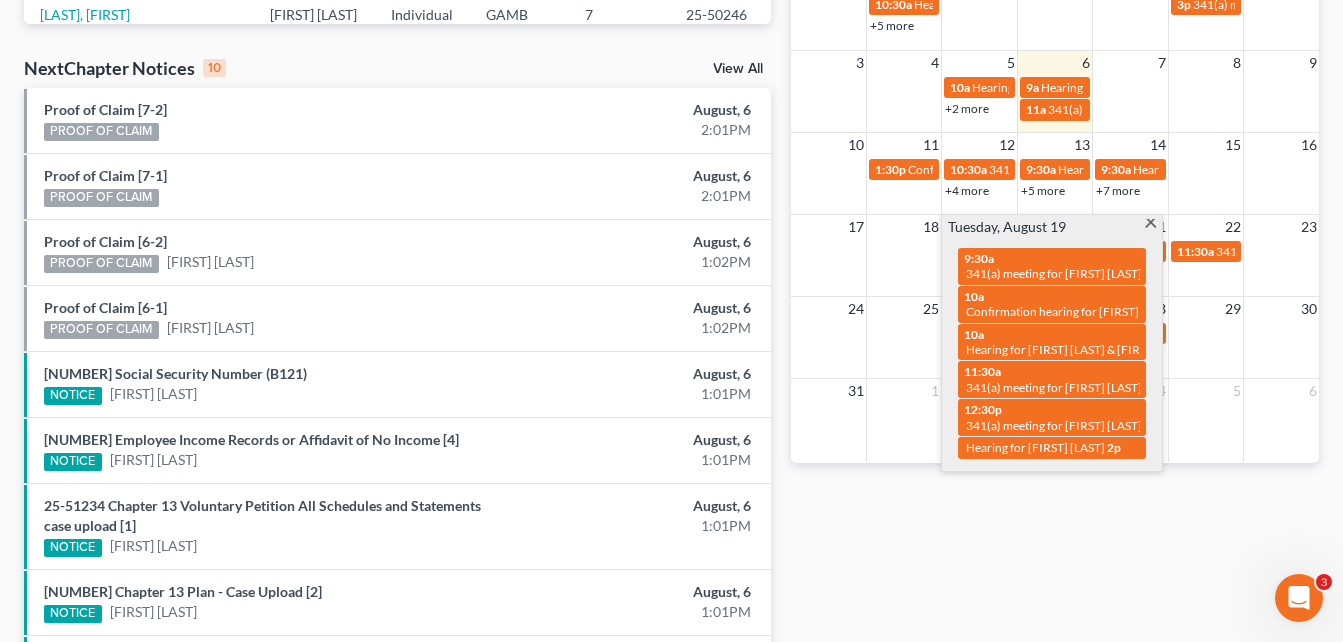 click on "Monthly Progress
Bankruptcy
Bankruptcy
August [YEAR] July [YEAR] June [YEAR] May [YEAR] April [YEAR] March [YEAR] February [YEAR] January [YEAR] December [YEAR] November [YEAR] October [YEAR] September [YEAR]
New Leads [NUMBER]/[NUMBER] New Clients [NUMBER]/[NUMBER] New Filings [NUMBER]/[NUMBER]
Calendar
Tasks
month week day list     August [YEAR] Sun Mon Tue Wed Thu Fri Sat 27 28 29 30 31 1 2 10:30a   Hearing for [FIRST] [LAST] 3p   341(a) meeting for [FIRST] [LAST] 10:30a   Hearing for [FIRST] [LAST] +5 more 1:30p   Confirmation hearing for [FIRST] [LAST] 1:30p   Confirmation hearing for [FIRST] [LAST] 1:30p   Confirmation hearing for [FIRST] [LAST] & [FIRST] [LAST] 1:30p   Hearing for [FIRST] [LAST] 3 4 5 6 7 8 9 10a   Hearing for [FIRST] [LAST] 9a   Hearing for [FIRST] [LAST] 10:30a   hearing for [FIRST] v. United States of America on behalf of United State +2 more 11a   341(a) meeting for [FIRST] [LAST] 10:30a   10 11 12" at bounding box center (1055, 162) 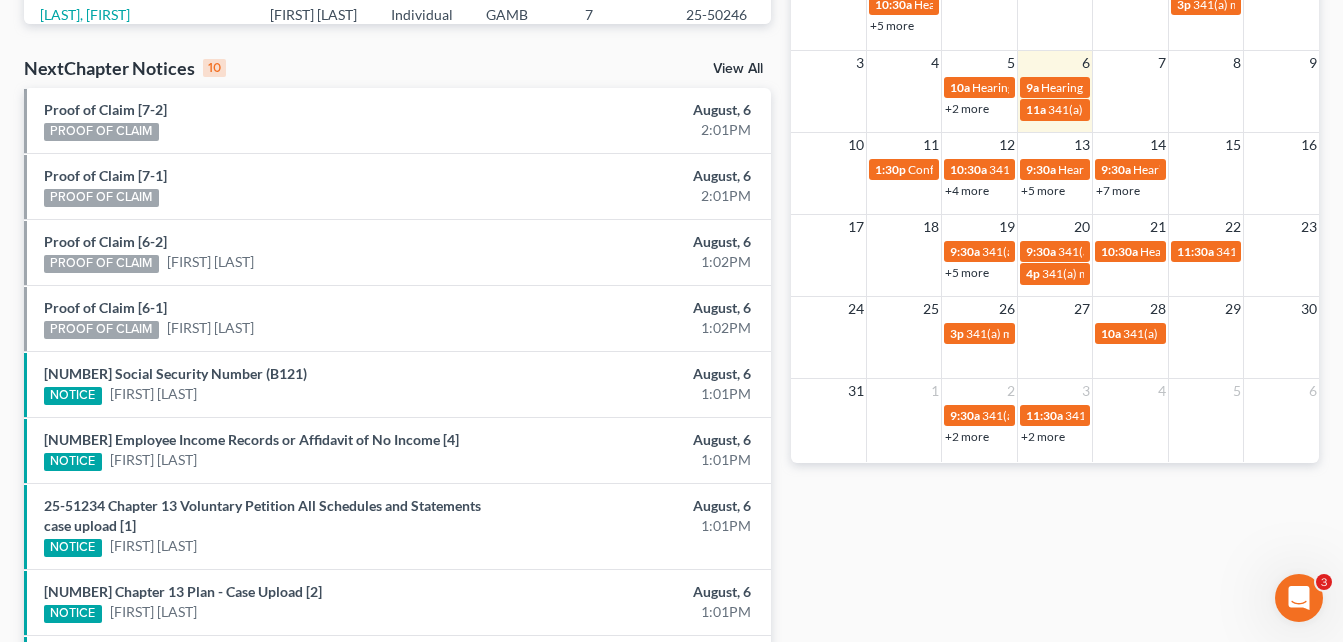 click on "+4 more" at bounding box center (967, 190) 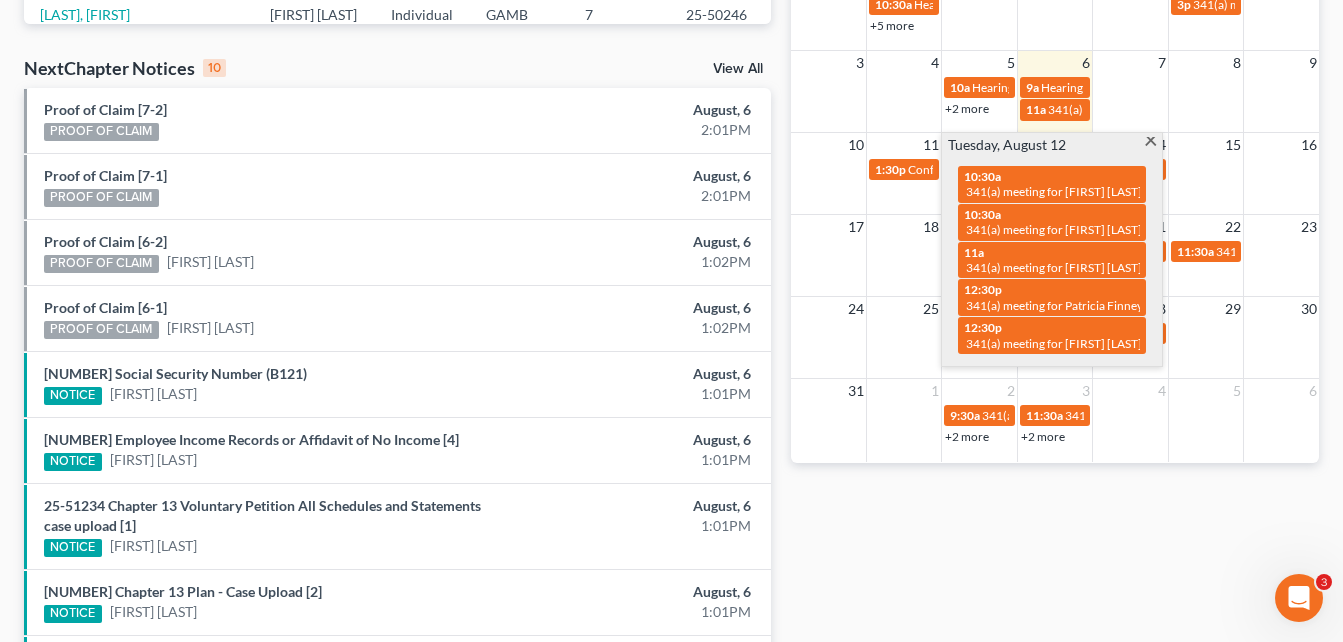 click at bounding box center [1150, 143] 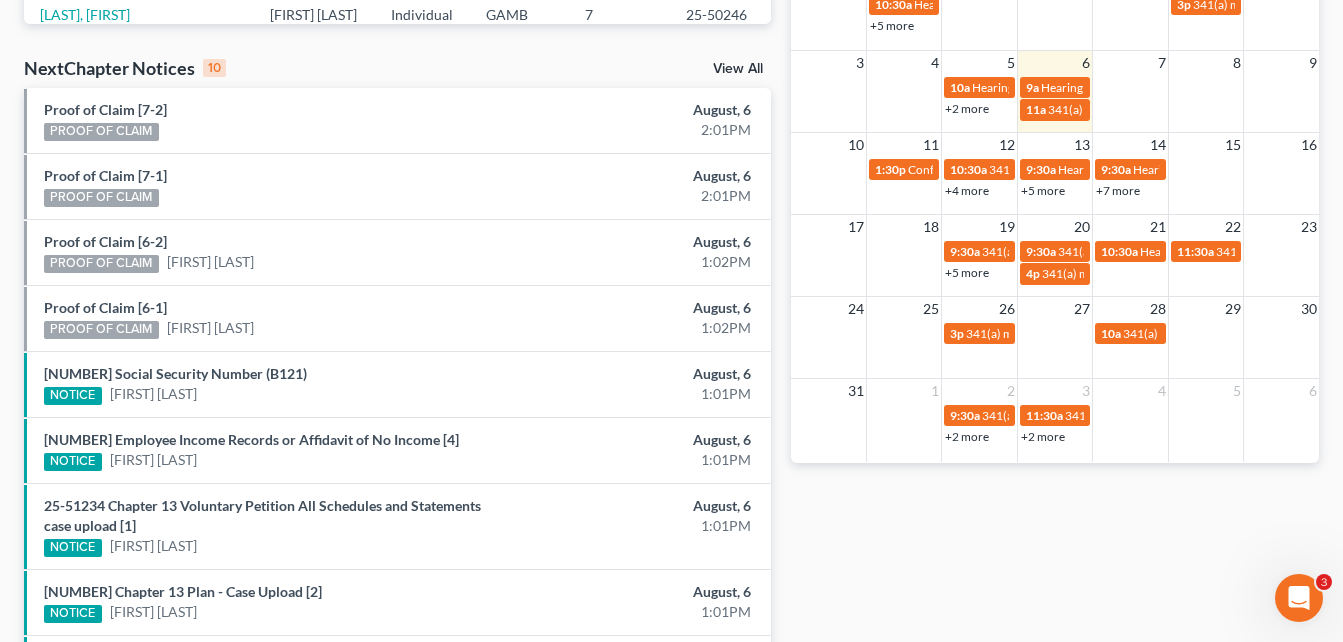 click on "+5 more" at bounding box center (967, 272) 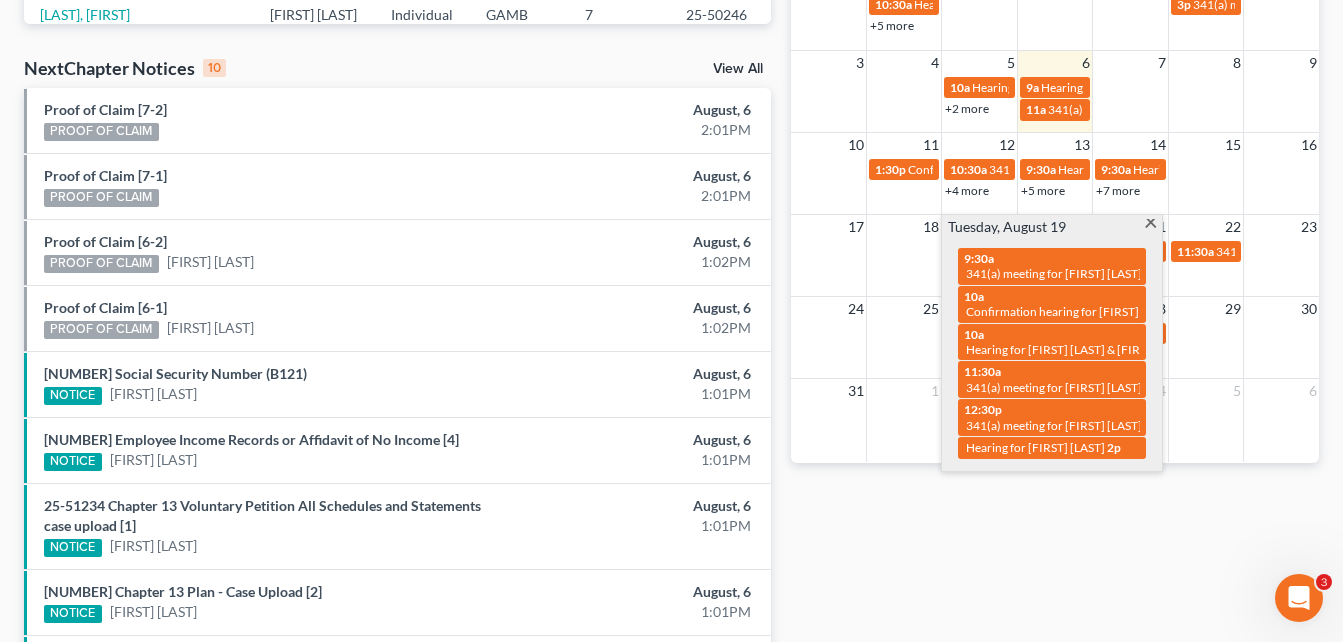 click on "Monthly Progress
Bankruptcy
Bankruptcy
August [YEAR] July [YEAR] June [YEAR] May [YEAR] April [YEAR] March [YEAR] February [YEAR] January [YEAR] December [YEAR] November [YEAR] October [YEAR] September [YEAR]
New Leads [NUMBER]/[NUMBER] New Clients [NUMBER]/[NUMBER] New Filings [NUMBER]/[NUMBER]
Calendar
Tasks
month week day list     August [YEAR] Sun Mon Tue Wed Thu Fri Sat 27 28 29 30 31 1 2 10:30a   Hearing for [FIRST] [LAST] 3p   341(a) meeting for [FIRST] [LAST] 10:30a   Hearing for [FIRST] [LAST] +5 more 1:30p   Confirmation hearing for [FIRST] [LAST] 1:30p   Confirmation hearing for [FIRST] [LAST] 1:30p   Confirmation hearing for [FIRST] [LAST] & [FIRST] [LAST] 1:30p   Hearing for [FIRST] [LAST] 3 4 5 6 7 8 9 10a   Hearing for [FIRST] [LAST] 9a   Hearing for [FIRST] [LAST] 10:30a   hearing for [FIRST] v. United States of America on behalf of United State +2 more 11a   341(a) meeting for [FIRST] [LAST] 10:30a   10 11 12" at bounding box center (1055, 162) 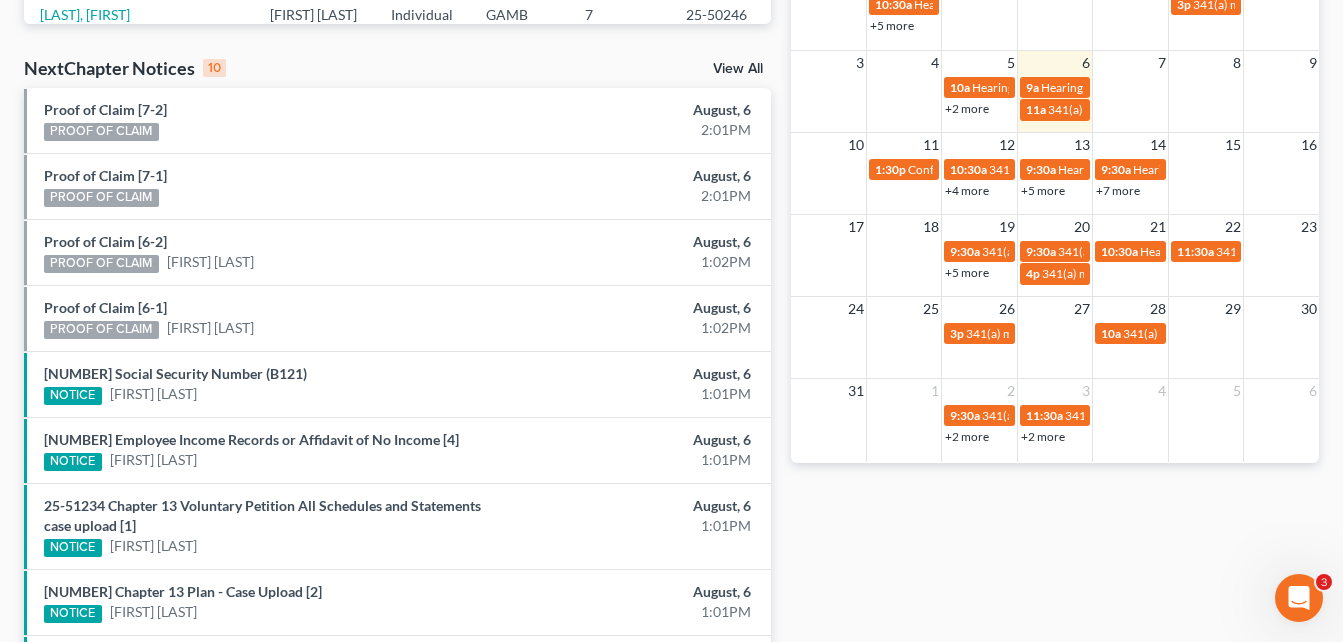 click on "Monthly Progress
Bankruptcy
Bankruptcy
August [YEAR] July [YEAR] June [YEAR] May [YEAR] April [YEAR] March [YEAR] February [YEAR] January [YEAR] December [YEAR] November [YEAR] October [YEAR] September [YEAR]
New Leads [NUMBER]/[NUMBER] New Clients [NUMBER]/[NUMBER] New Filings [NUMBER]/[NUMBER]
Calendar
Tasks
month week day list     August [YEAR] Sun Mon Tue Wed Thu Fri Sat 27 28 29 30 31 1 2 10:30a   Hearing for [FIRST] [LAST] 3p   341(a) meeting for [FIRST] [LAST] 10:30a   Hearing for [FIRST] [LAST] +5 more 1:30p   Confirmation hearing for [FIRST] [LAST] 1:30p   Confirmation hearing for [FIRST] [LAST] 1:30p   Confirmation hearing for [FIRST] [LAST] & [FIRST] [LAST] 1:30p   Hearing for [FIRST] [LAST] 3 4 5 6 7 8 9 10a   Hearing for [FIRST] [LAST] 9a   Hearing for [FIRST] [LAST] 10:30a   hearing for [FIRST] v. United States of America on behalf of United State +2 more 11a   341(a) meeting for [FIRST] [LAST] 10:30a   10 11 12" at bounding box center (1055, 162) 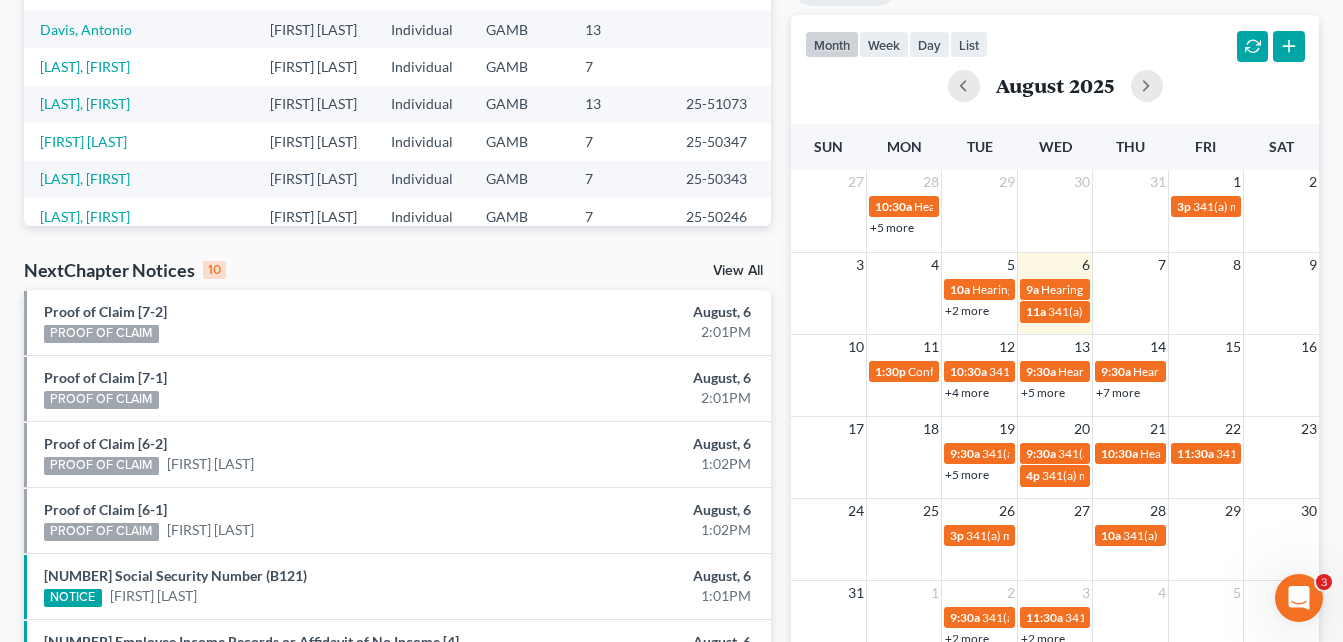 scroll, scrollTop: 440, scrollLeft: 0, axis: vertical 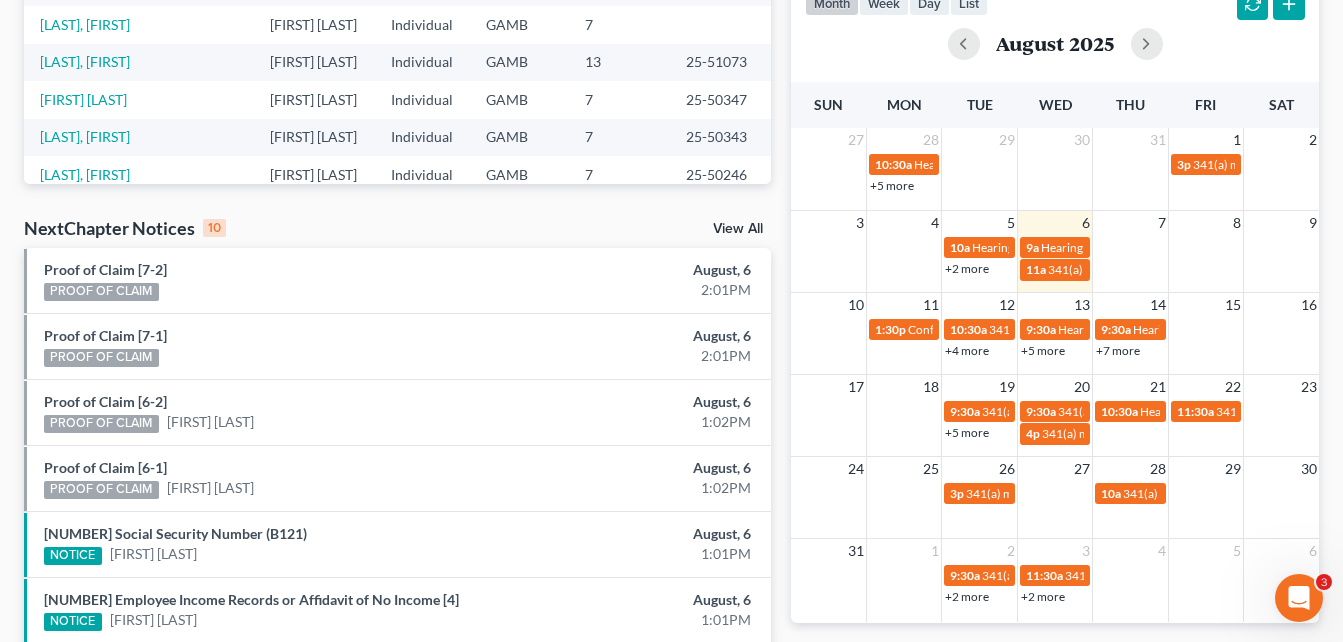 click on "+5 more" at bounding box center [967, 432] 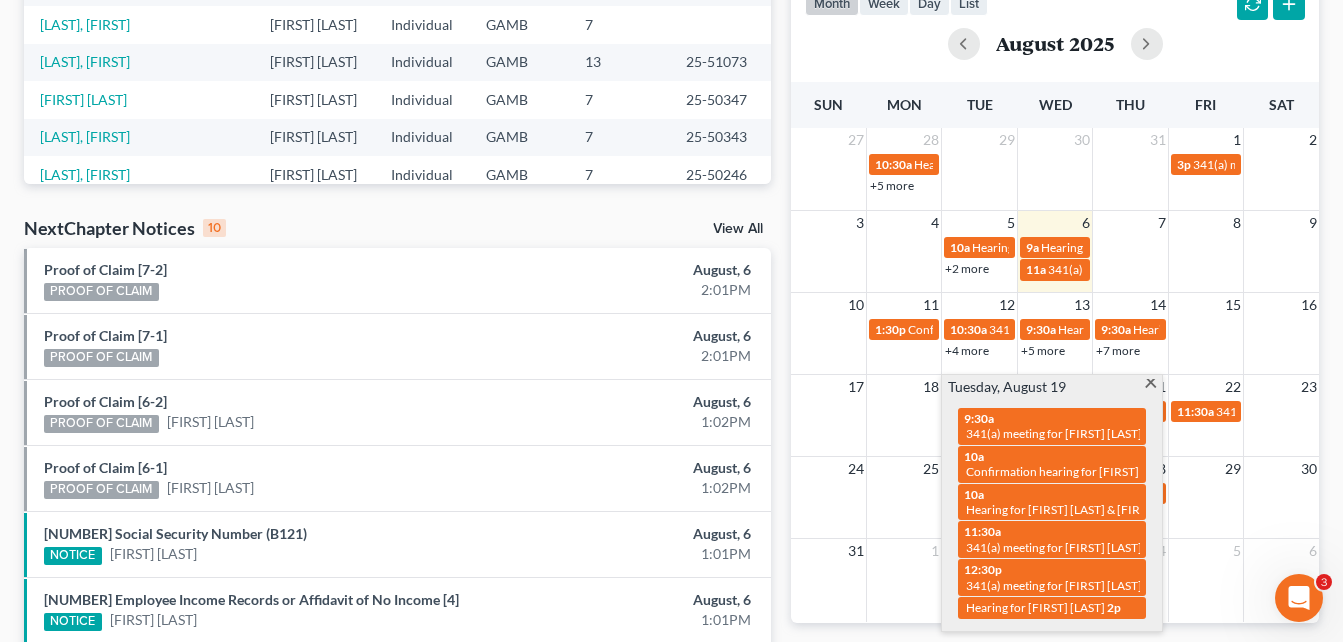 click at bounding box center [1150, 385] 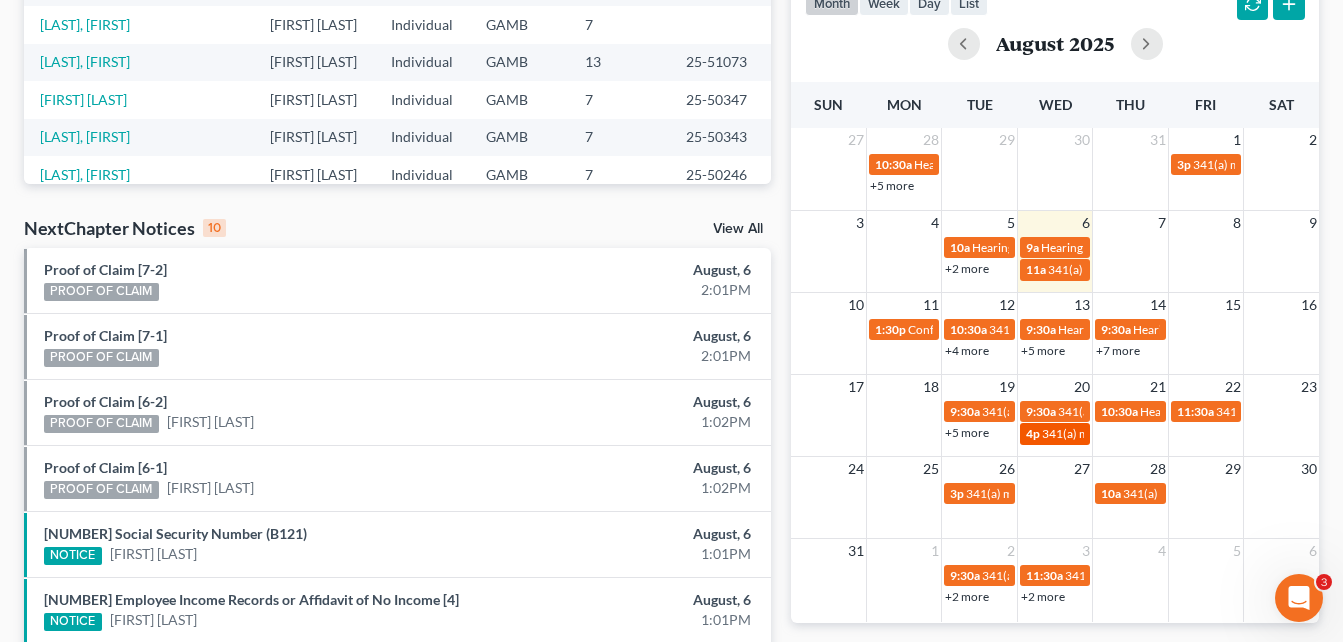 click on "341(a) meeting for Rekita Driskell" at bounding box center [1129, 433] 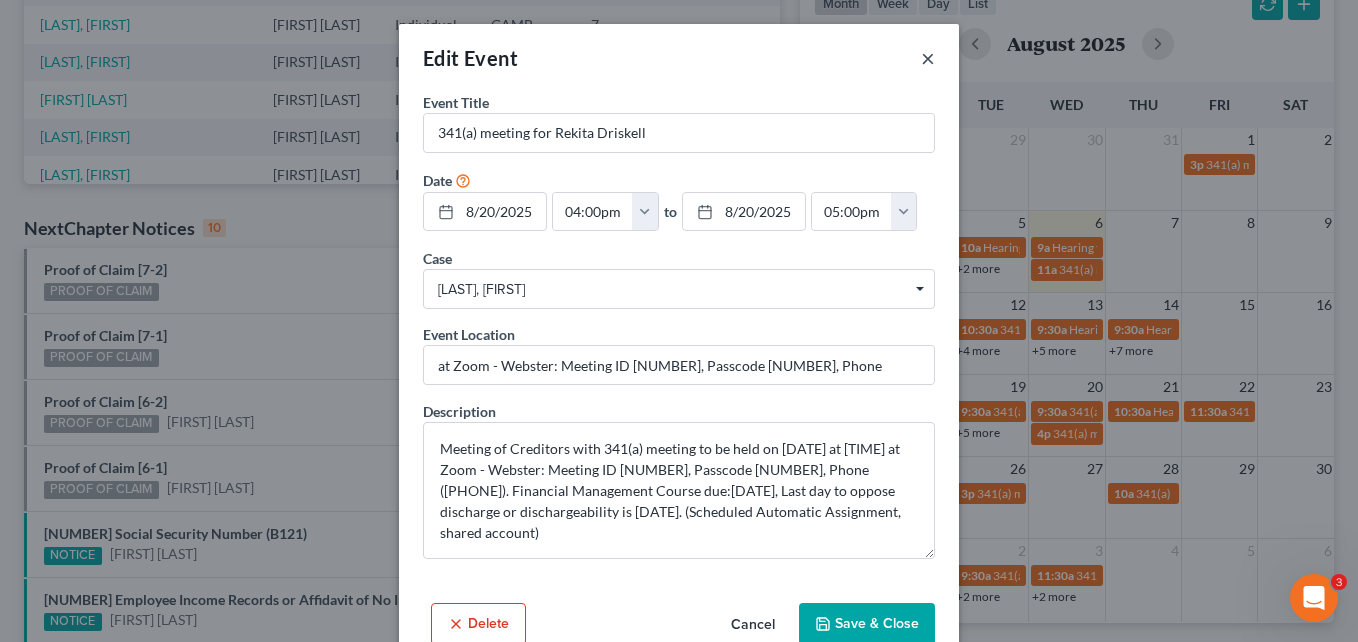 click on "×" at bounding box center [928, 58] 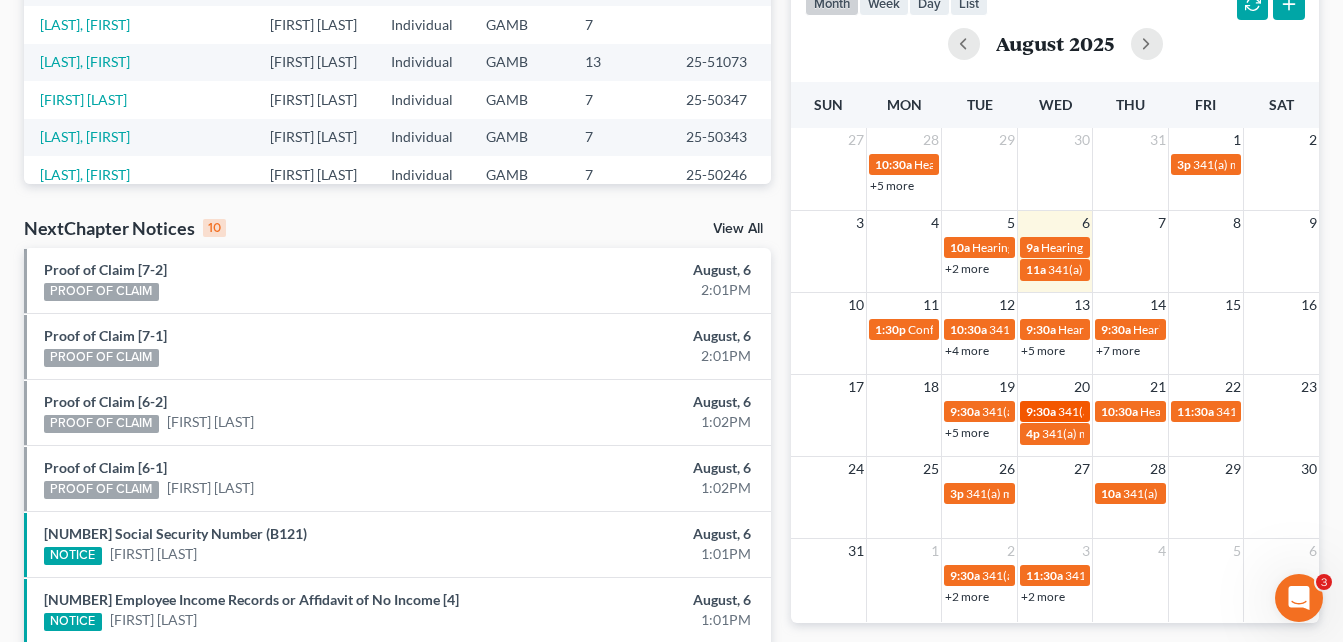 click on "341(a) meeting for [FIRST] [LAST]" at bounding box center (1146, 411) 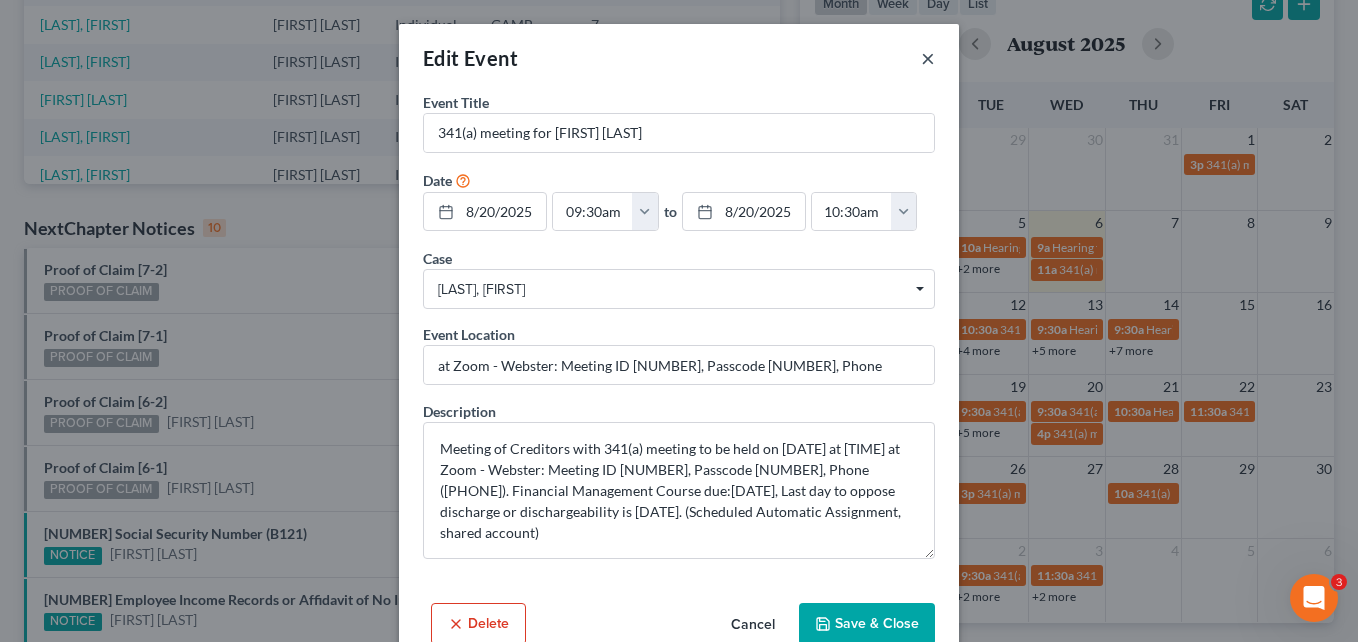 click on "×" at bounding box center (928, 58) 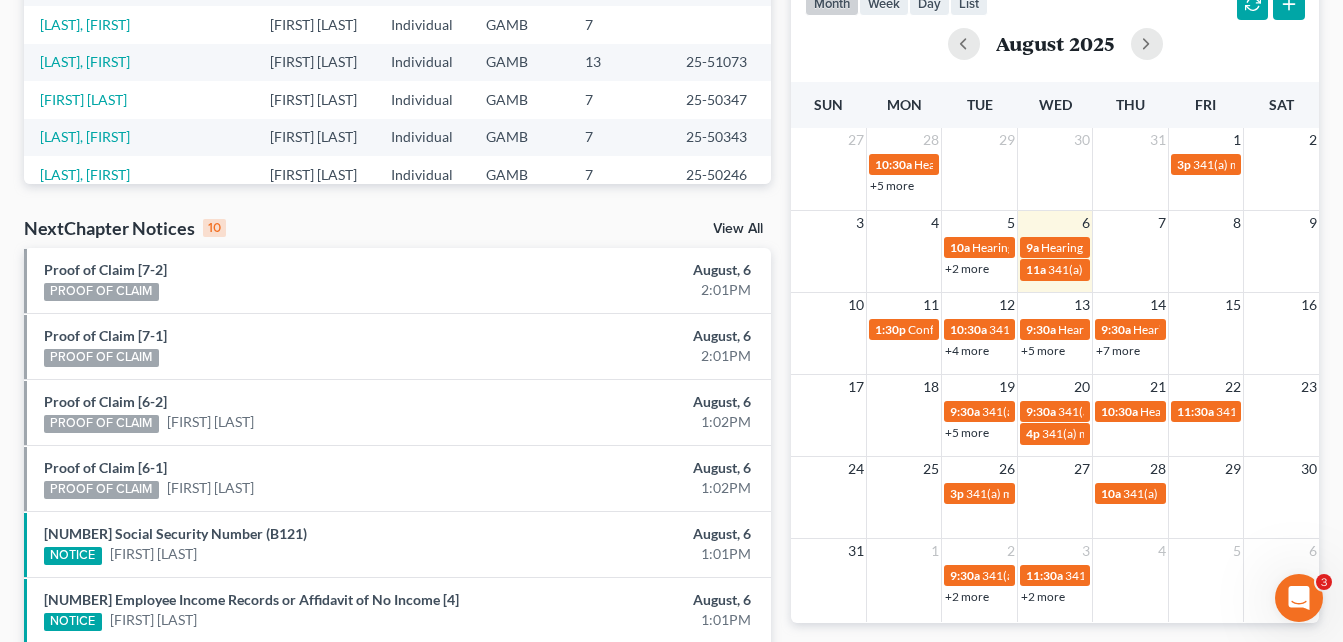 click on "+5 more" at bounding box center [967, 432] 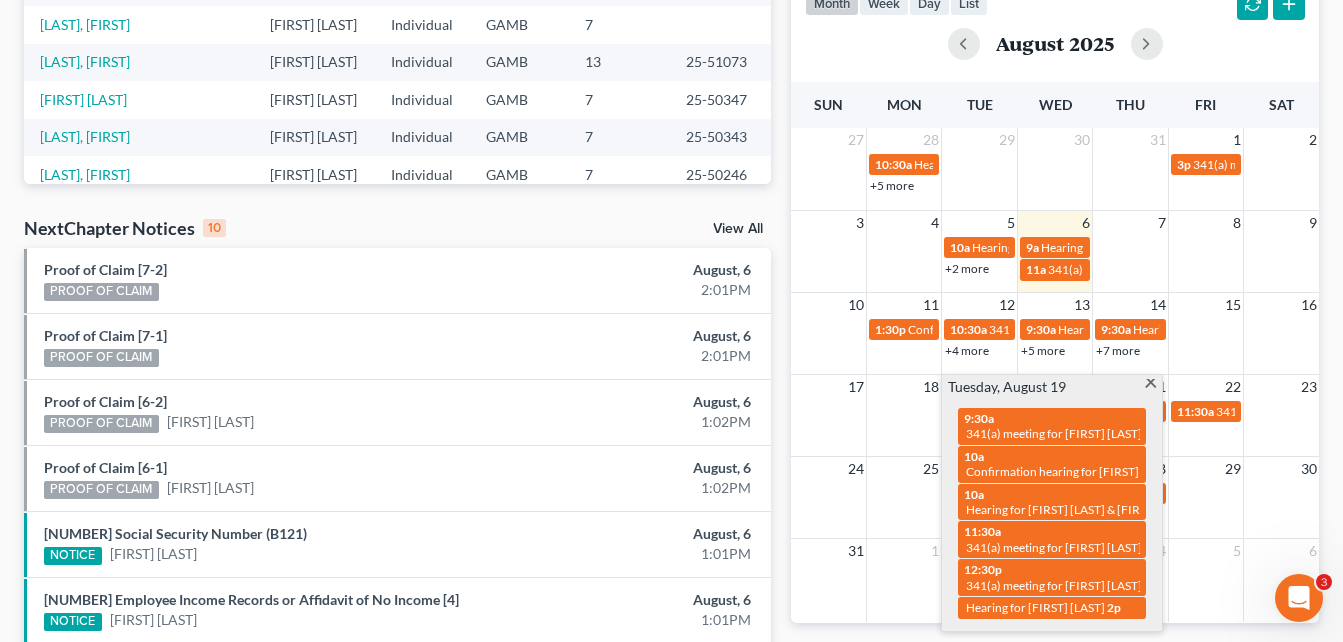click at bounding box center [1150, 385] 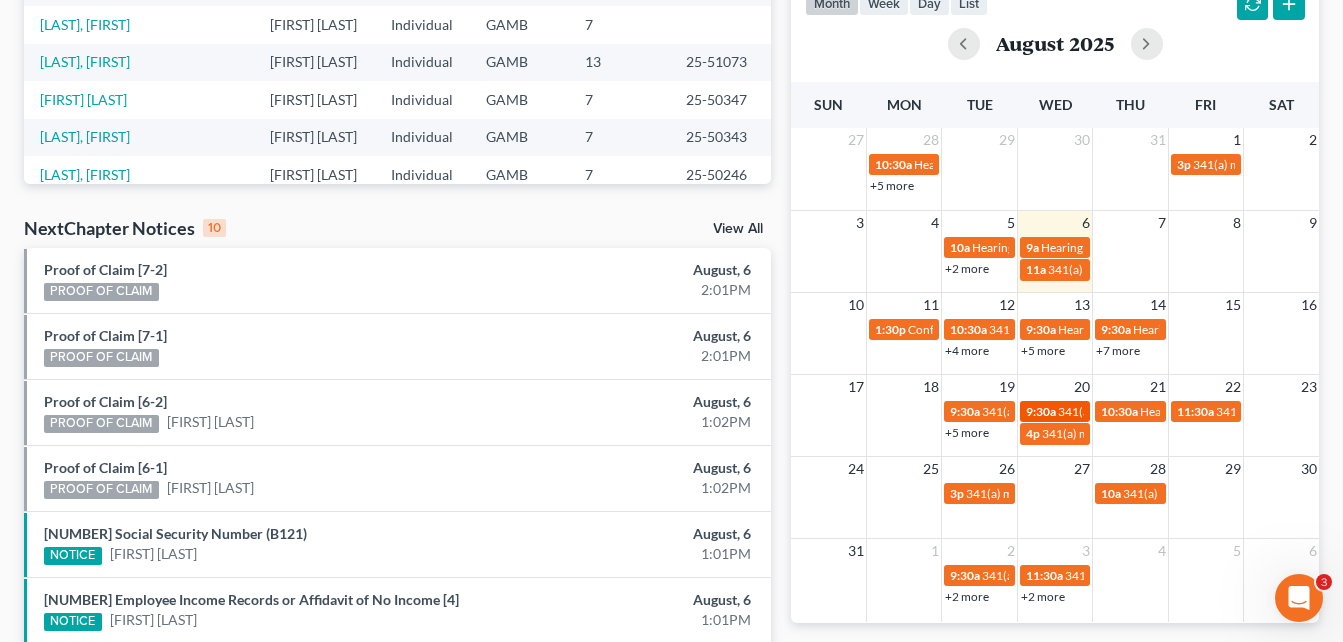 click on "9:30a" at bounding box center [1041, 411] 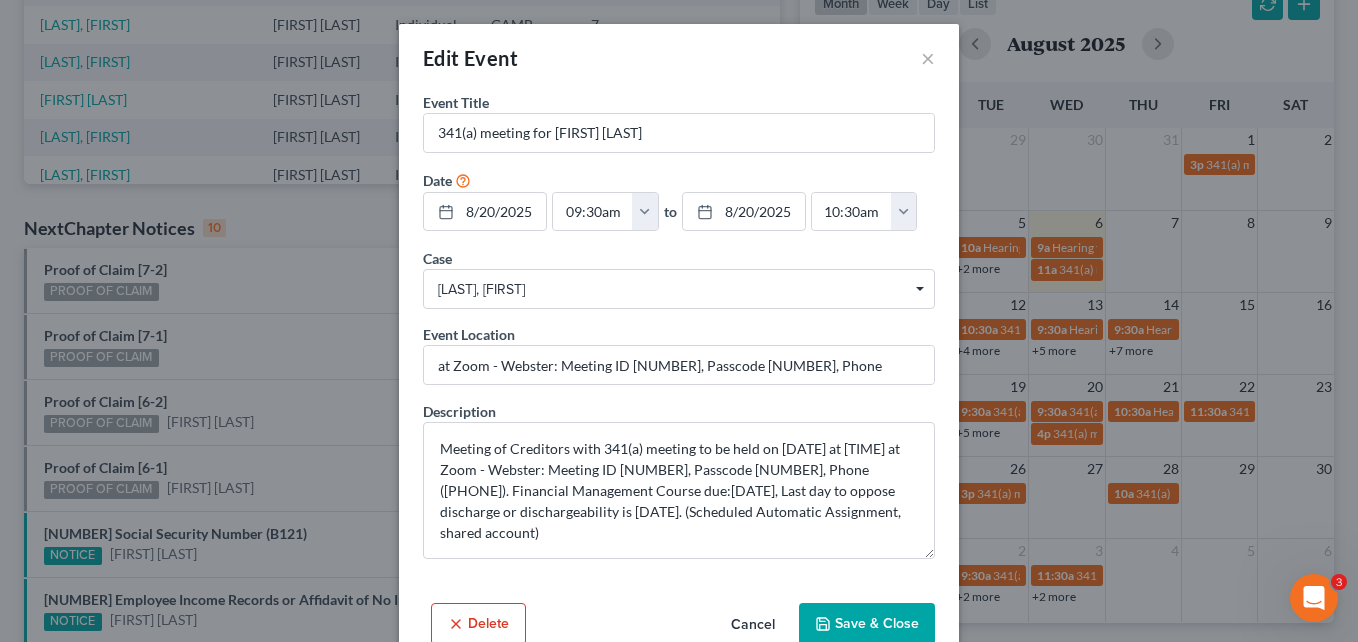click on "Edit Event ×
Event Title
*
341(a) meeting for [FIRST] [LAST] Date
8/20/2025
close
Date
8/20/2025
Time
12:00 AM
chevron_left
August 2025
chevron_right
Su M Tu W Th F Sa
27 28 29 30 31 1 2
3 4 5 6 7 8 9
10 11 12 13 14 15 16
17 18 19 20 21 22 23
24 25 26 27 28 29 30
31 1 2 3 4 5 6
Clear
09:30am
12:00am
12:30am
1:00am
1:30am
2:00am
2:30am
3:00am
3:30am
4:00am
4:30am
5:00am
5:30am
6:00am
6:30am
7:00am
to M" at bounding box center (679, 321) 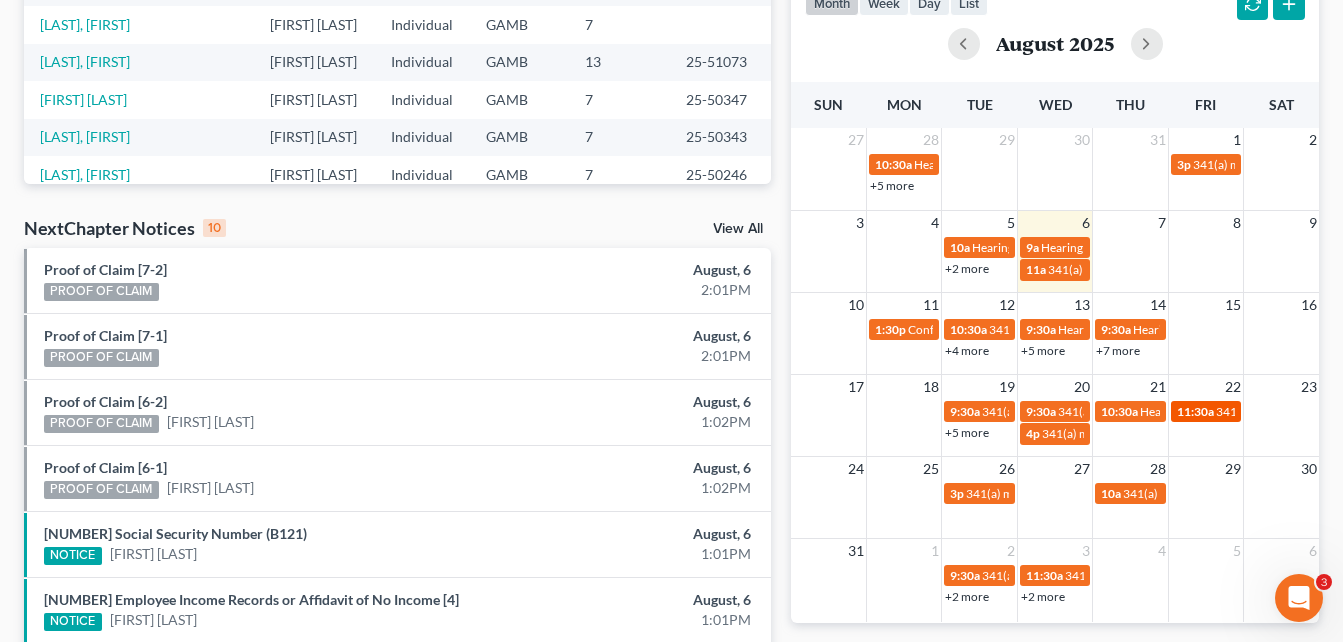 click on "11:30a" at bounding box center [1195, 411] 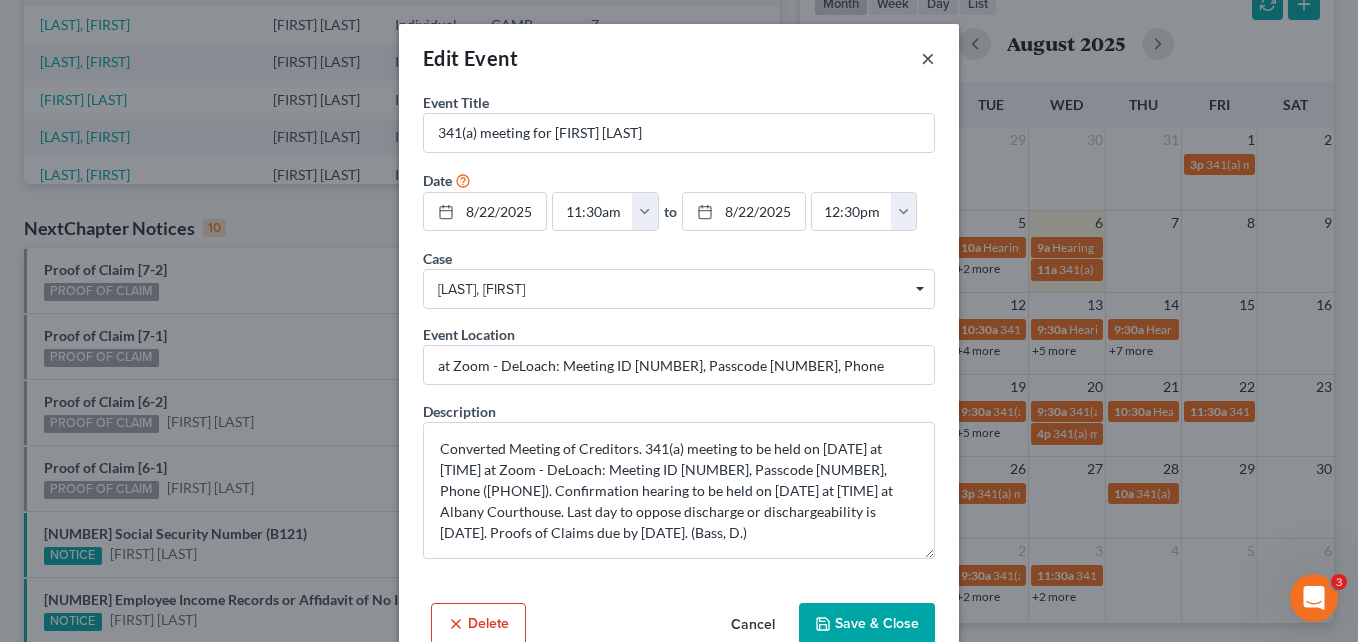 click on "×" at bounding box center [928, 58] 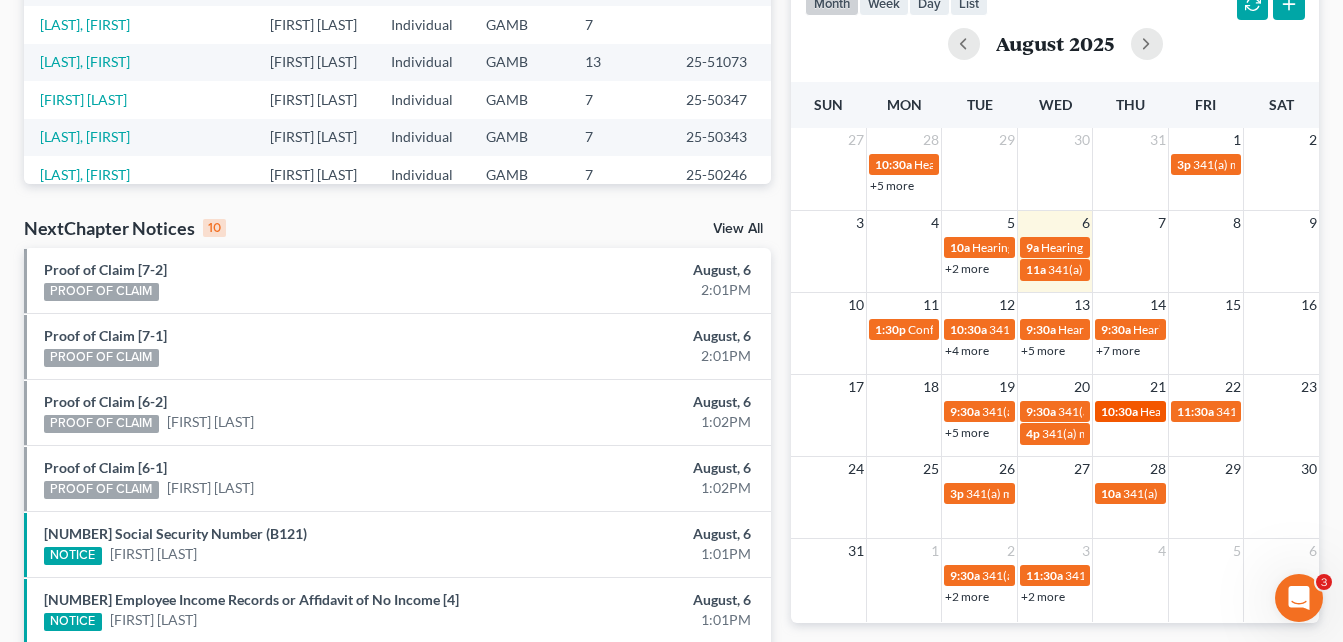 click on "[TIME] Hearing for [FIRST] [LAST]" at bounding box center [1130, 411] 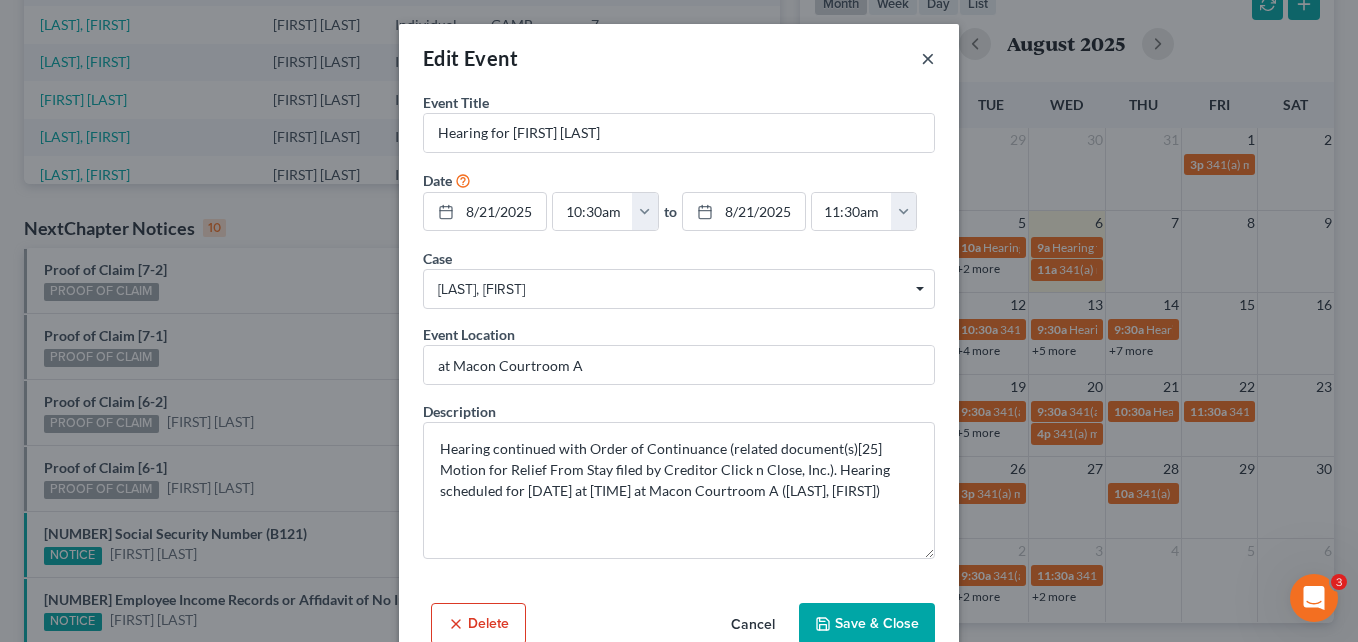 click on "×" at bounding box center (928, 58) 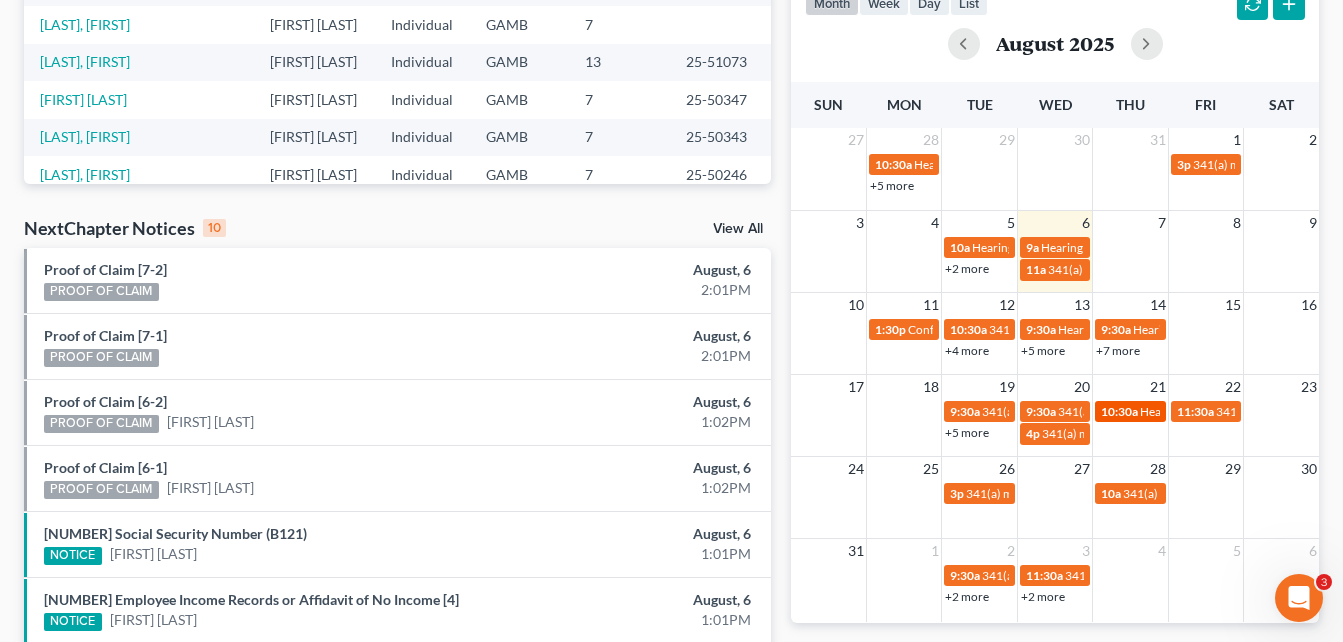 click on "10:30a" at bounding box center (1119, 411) 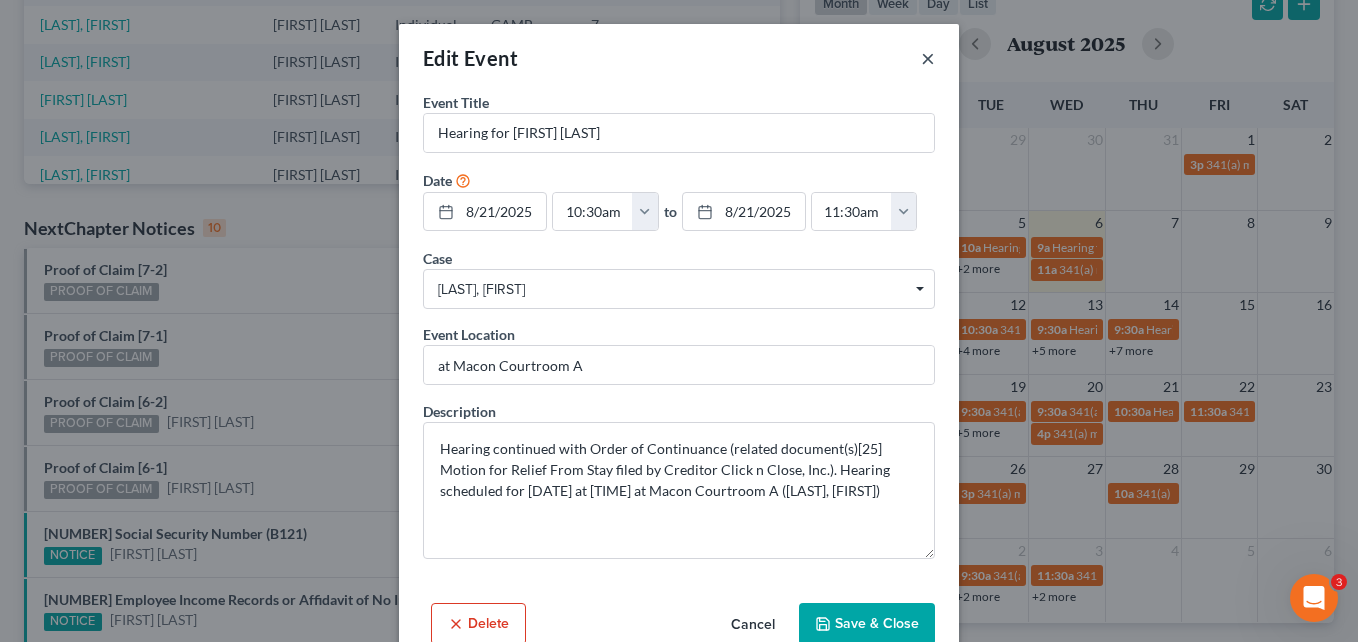 click on "×" at bounding box center (928, 58) 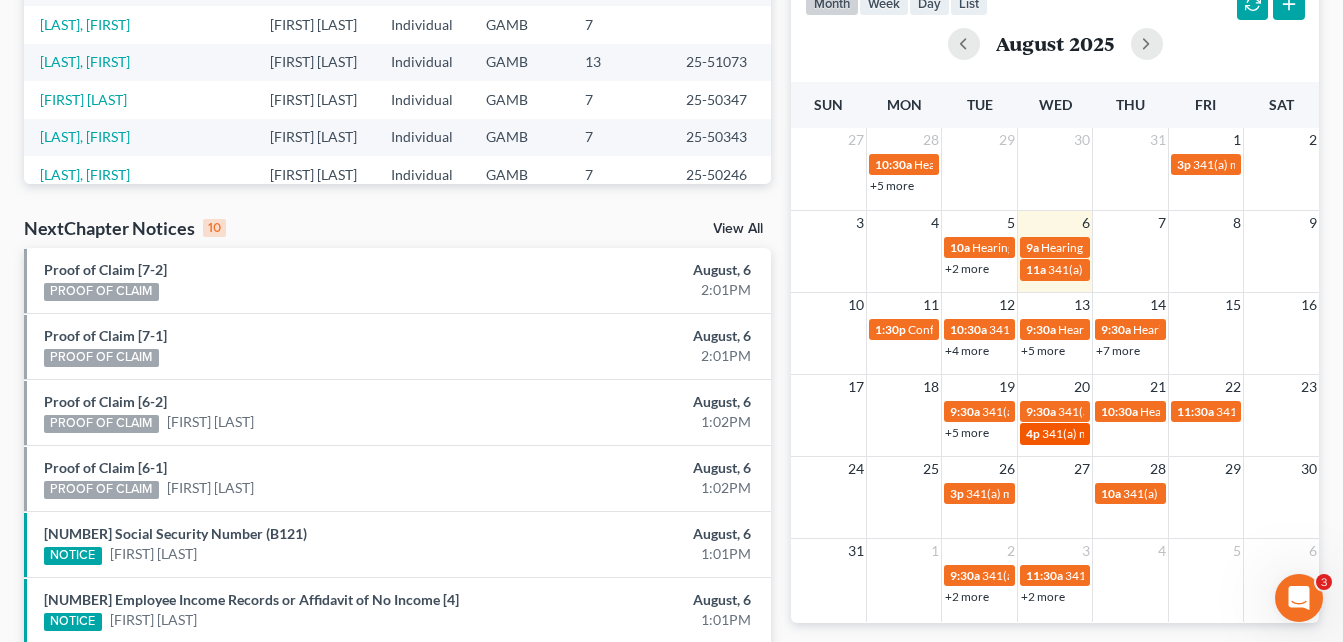 click on "341(a) meeting for Rekita Driskell" at bounding box center (1129, 433) 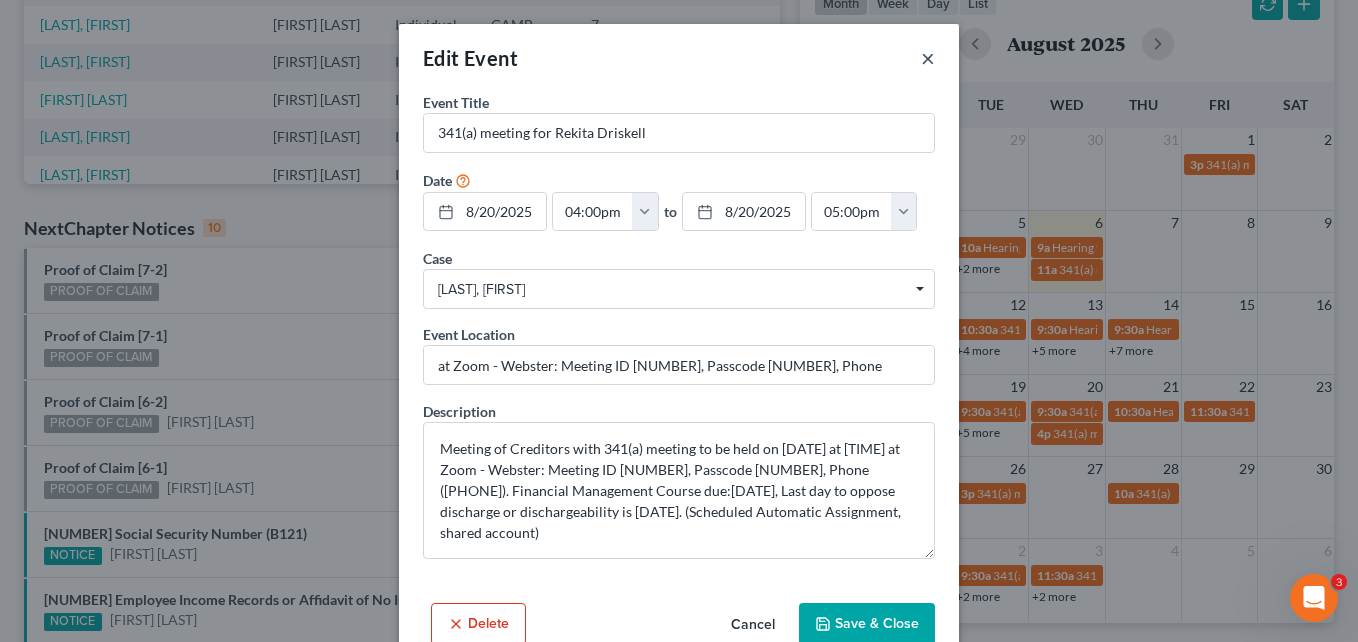 click on "×" at bounding box center (928, 58) 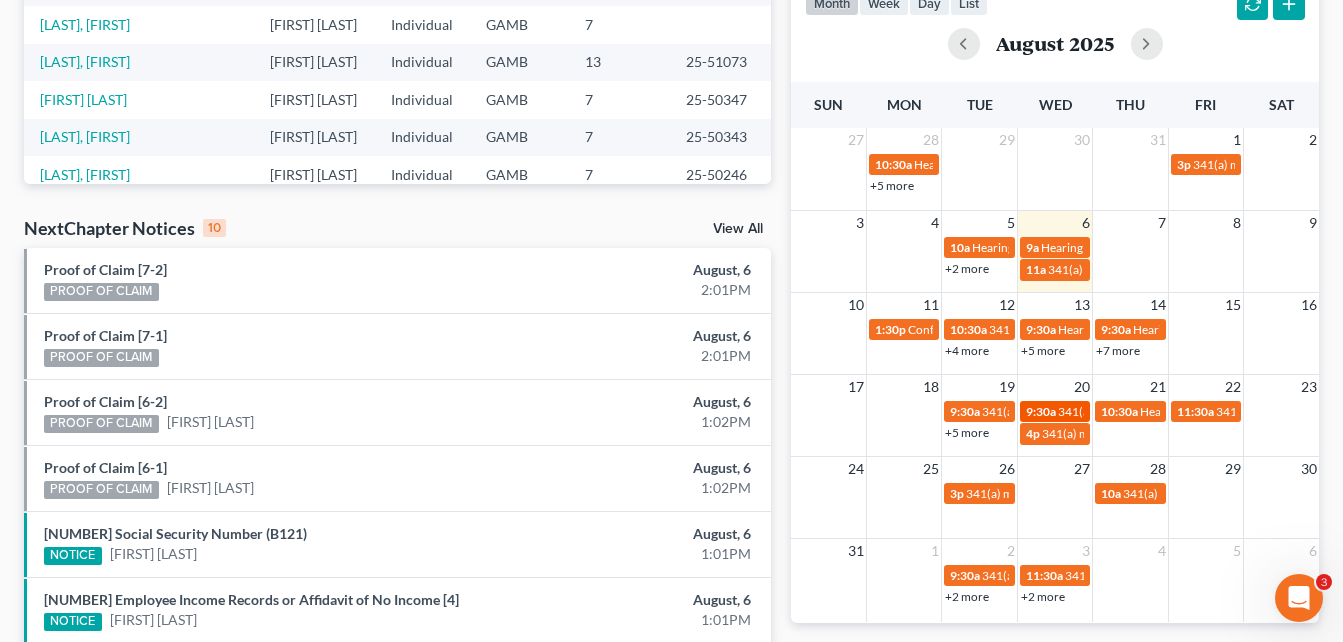 click on "9:30a" at bounding box center (1041, 411) 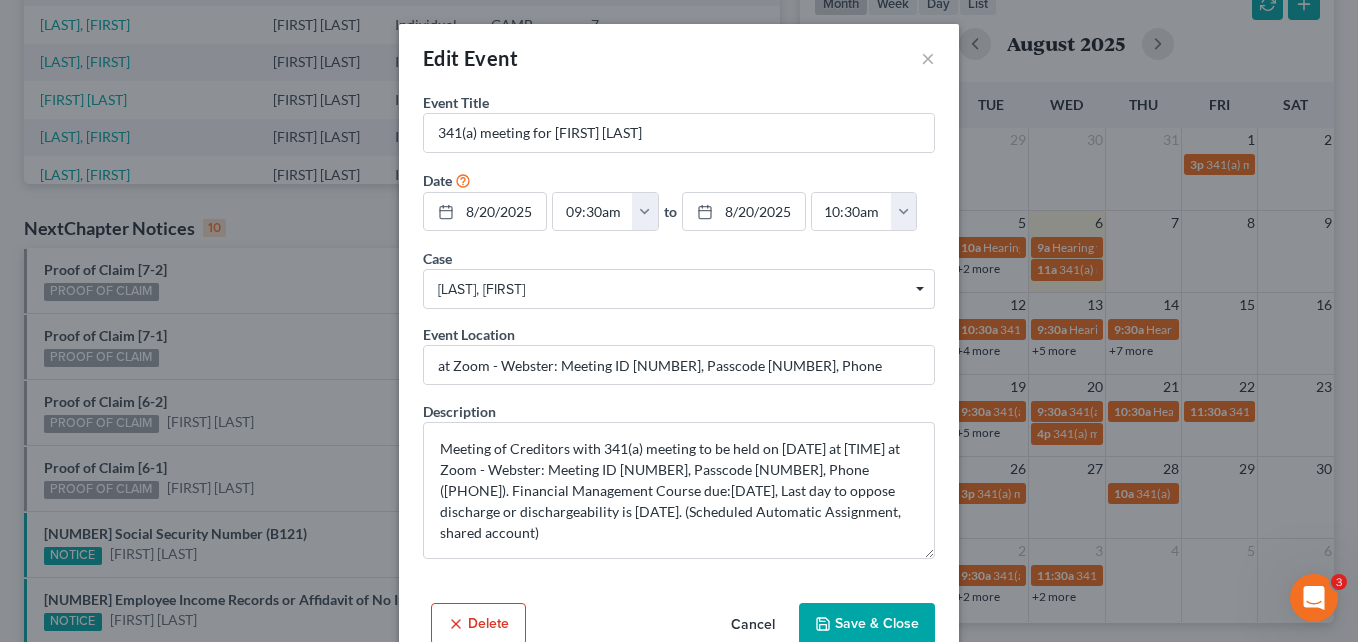 click on "Edit Event ×" at bounding box center [679, 58] 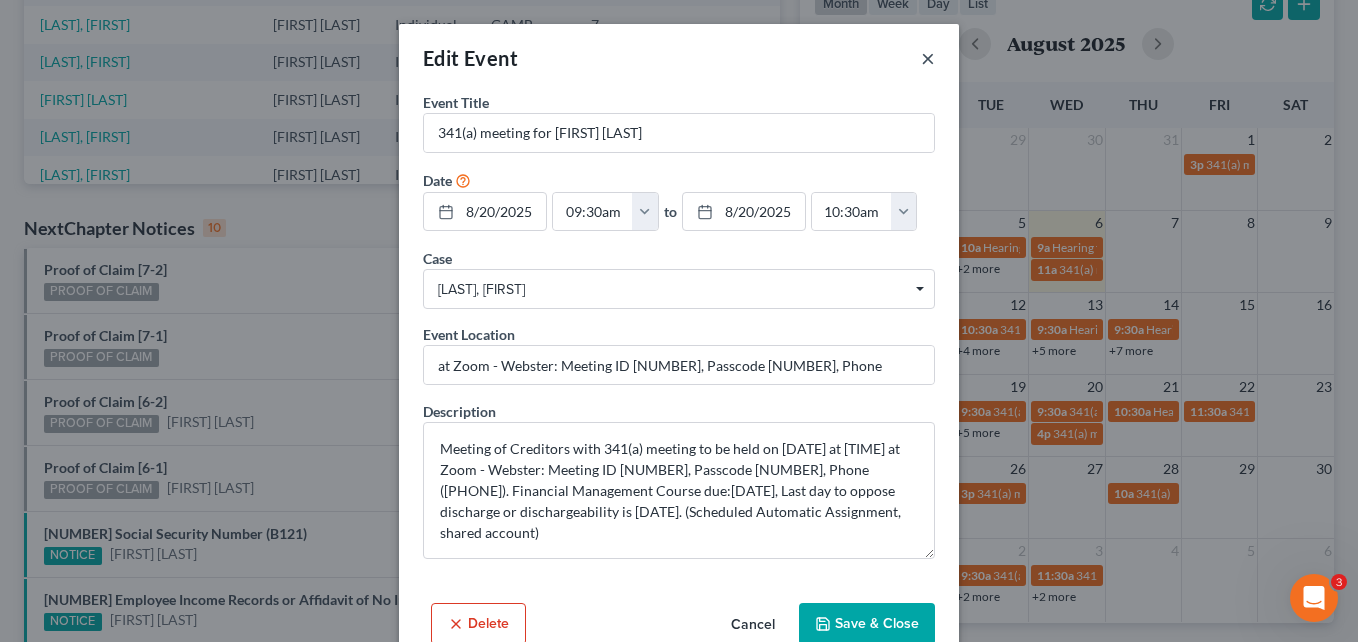 click on "×" at bounding box center (928, 58) 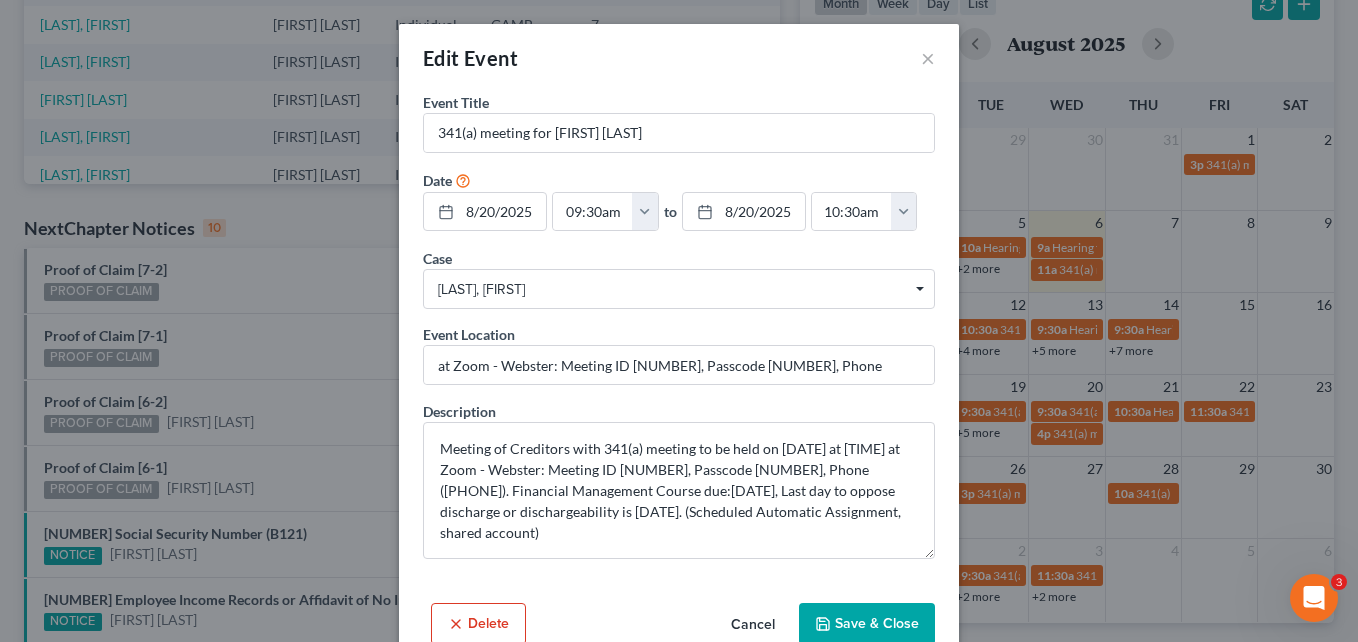 click at bounding box center [679, 321] 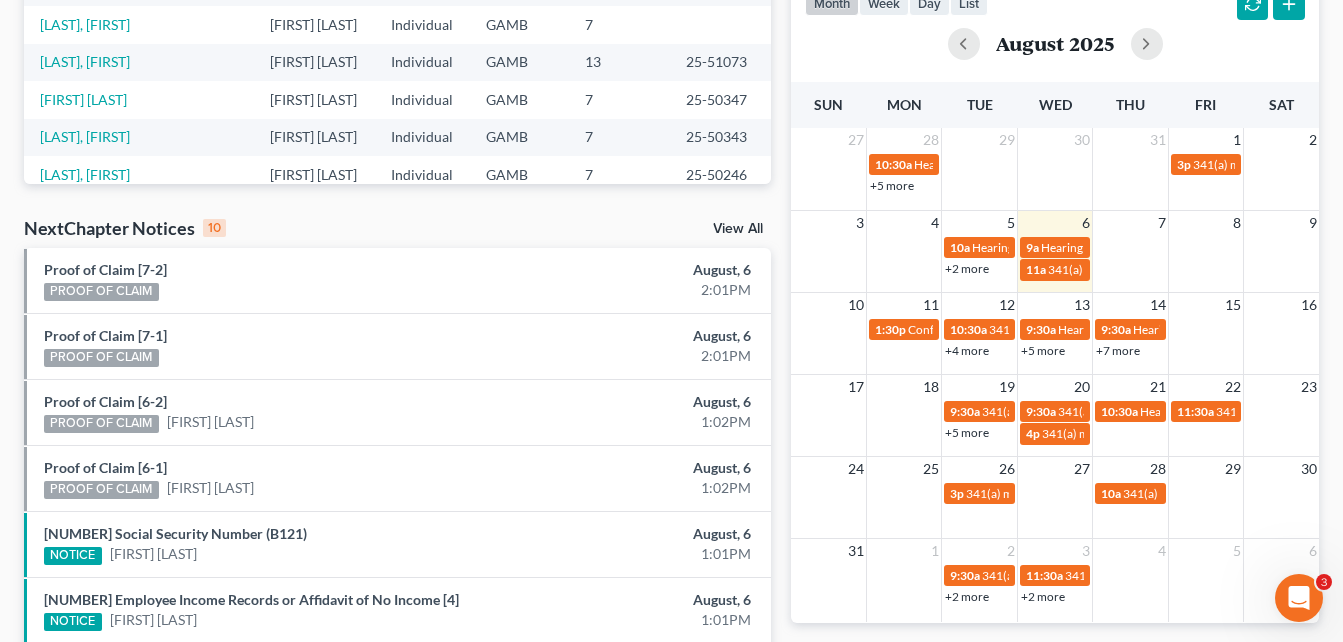 click on "Monthly Progress
Bankruptcy
Bankruptcy
August [YEAR] July [YEAR] June [YEAR] May [YEAR] April [YEAR] March [YEAR] February [YEAR] January [YEAR] December [YEAR] November [YEAR] October [YEAR] September [YEAR]
New Leads [NUMBER]/[NUMBER] New Clients [NUMBER]/[NUMBER] New Filings [NUMBER]/[NUMBER]
Calendar
Tasks
month week day list     August [YEAR] Sun Mon Tue Wed Thu Fri Sat 27 28 29 30 31 1 2 10:30a   Hearing for [FIRST] [LAST] 3p   341(a) meeting for [FIRST] [LAST] 10:30a   Hearing for [FIRST] [LAST] +5 more 1:30p   Confirmation hearing for [FIRST] [LAST] 1:30p   Confirmation hearing for [FIRST] [LAST] 1:30p   Confirmation hearing for [FIRST] [LAST] & [FIRST] [LAST] 1:30p   Hearing for [FIRST] [LAST] 3 4 5 6 7 8 9 10a   Hearing for [FIRST] [LAST] 9a   Hearing for [FIRST] [LAST] 10:30a   hearing for [FIRST] v. United States of America on behalf of United State +2 more 11a   341(a) meeting for [FIRST] [LAST] 10:30a   10 11 12" at bounding box center (1055, 322) 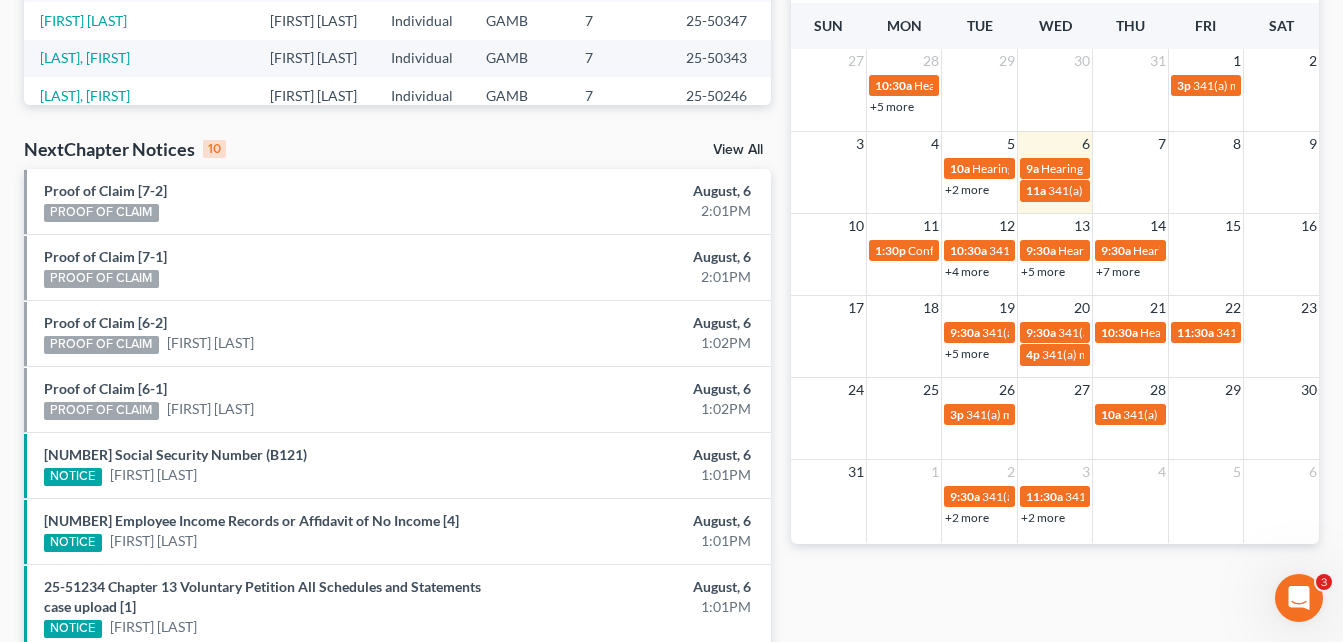 scroll, scrollTop: 560, scrollLeft: 0, axis: vertical 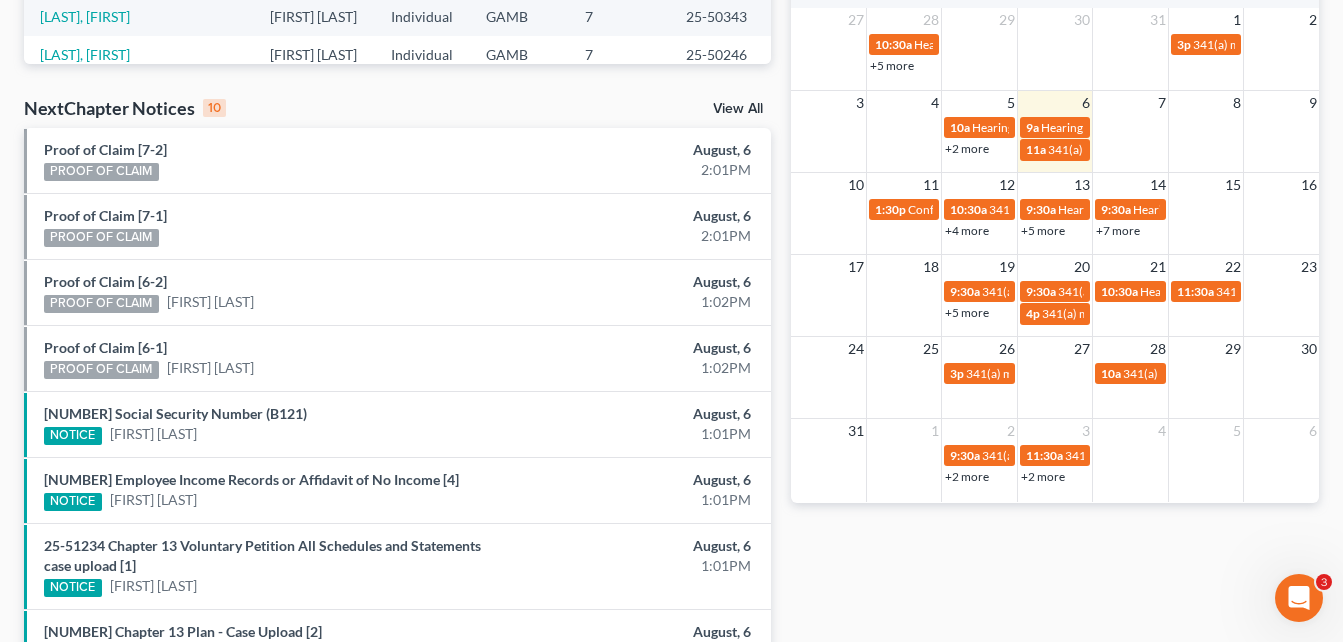 click on "Monthly Progress
Bankruptcy
Bankruptcy
August [YEAR] July [YEAR] June [YEAR] May [YEAR] April [YEAR] March [YEAR] February [YEAR] January [YEAR] December [YEAR] November [YEAR] October [YEAR] September [YEAR]
New Leads [NUMBER]/[NUMBER] New Clients [NUMBER]/[NUMBER] New Filings [NUMBER]/[NUMBER]
Calendar
Tasks
month week day list     August [YEAR] Sun Mon Tue Wed Thu Fri Sat 27 28 29 30 31 1 2 10:30a   Hearing for [FIRST] [LAST] 3p   341(a) meeting for [FIRST] [LAST] 10:30a   Hearing for [FIRST] [LAST] +5 more 1:30p   Confirmation hearing for [FIRST] [LAST] 1:30p   Confirmation hearing for [FIRST] [LAST] 1:30p   Confirmation hearing for [FIRST] [LAST] & [FIRST] [LAST] 1:30p   Hearing for [FIRST] [LAST] 3 4 5 6 7 8 9 10a   Hearing for [FIRST] [LAST] 9a   Hearing for [FIRST] [LAST] 10:30a   hearing for [FIRST] v. United States of America on behalf of United State +2 more 11a   341(a) meeting for [FIRST] [LAST] 10:30a   10 11 12" at bounding box center [1055, 202] 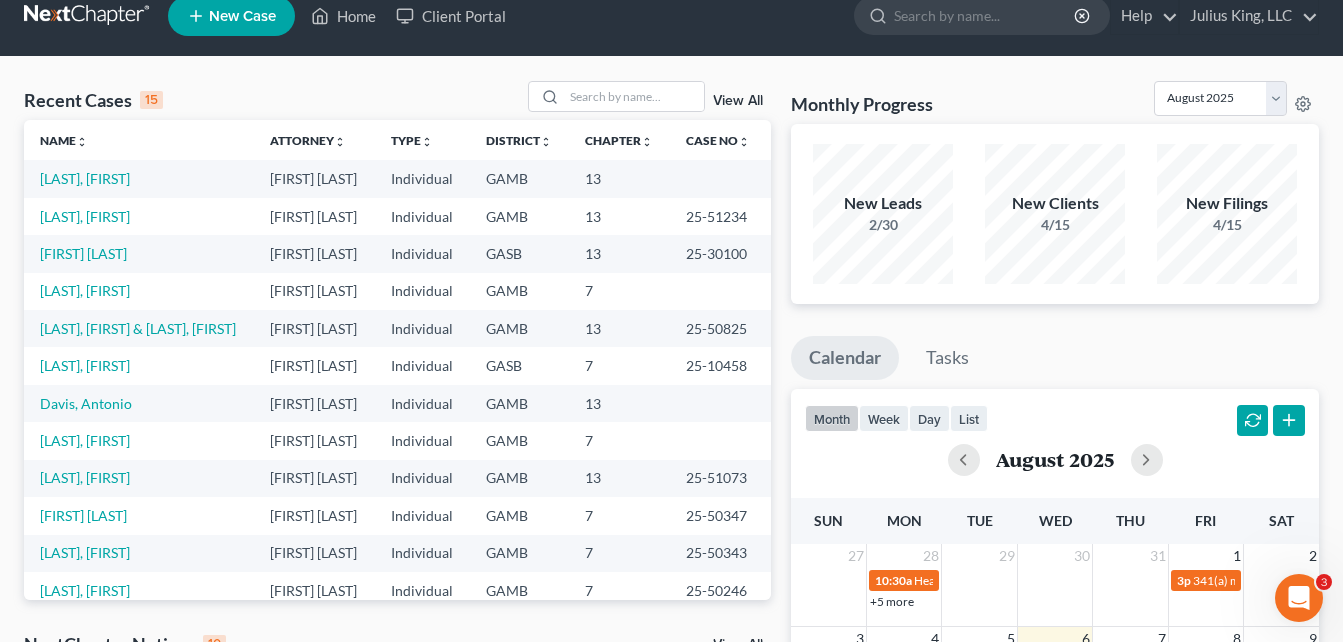 scroll, scrollTop: 0, scrollLeft: 0, axis: both 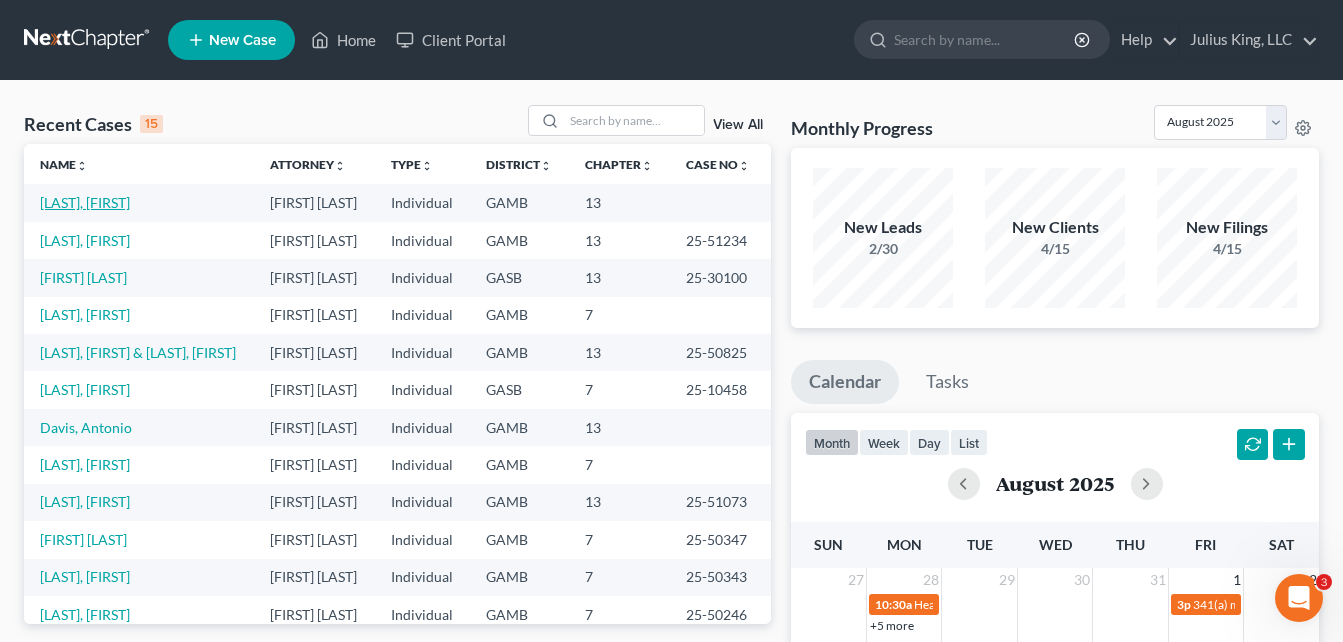 drag, startPoint x: 71, startPoint y: 203, endPoint x: 579, endPoint y: 60, distance: 527.7433 